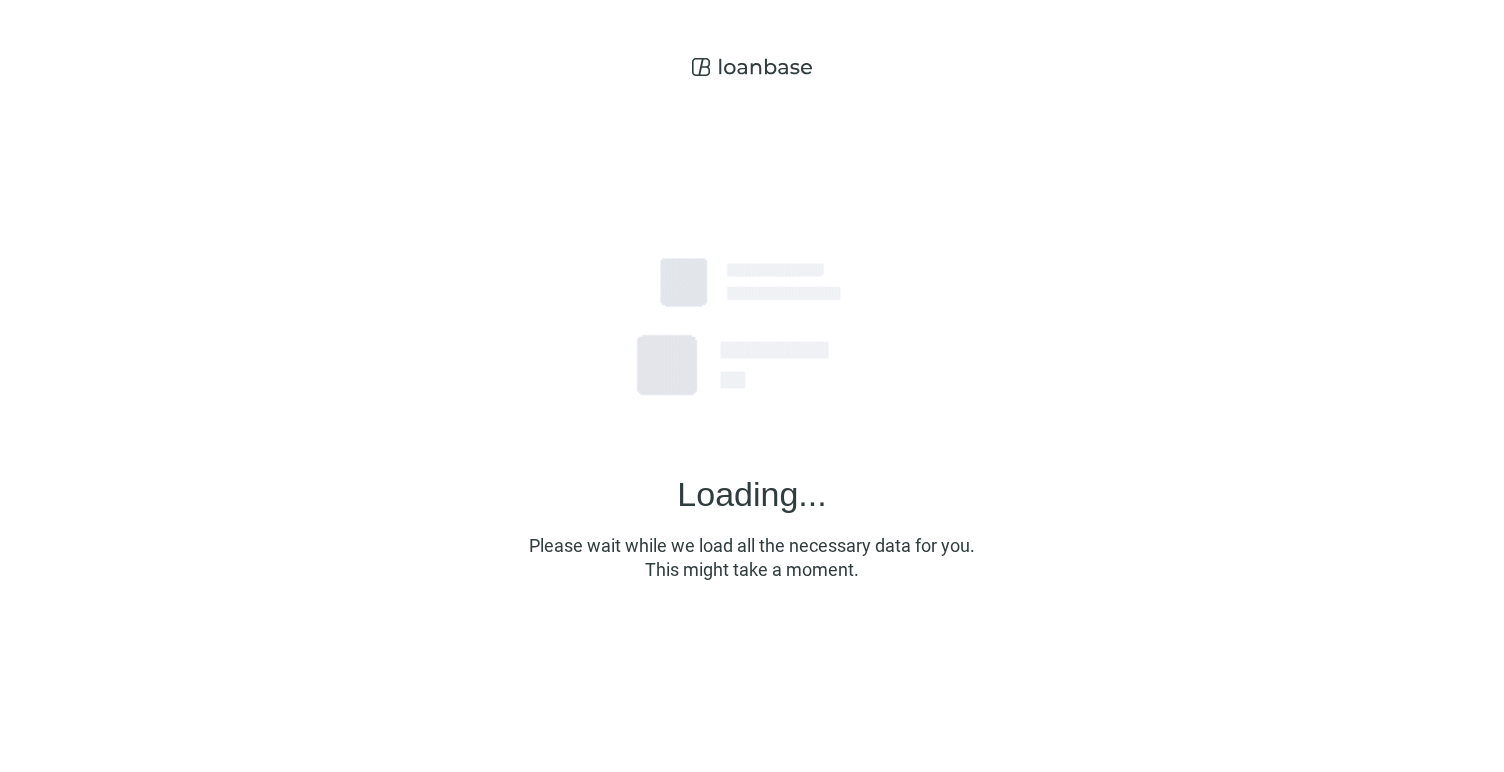 scroll, scrollTop: 0, scrollLeft: 0, axis: both 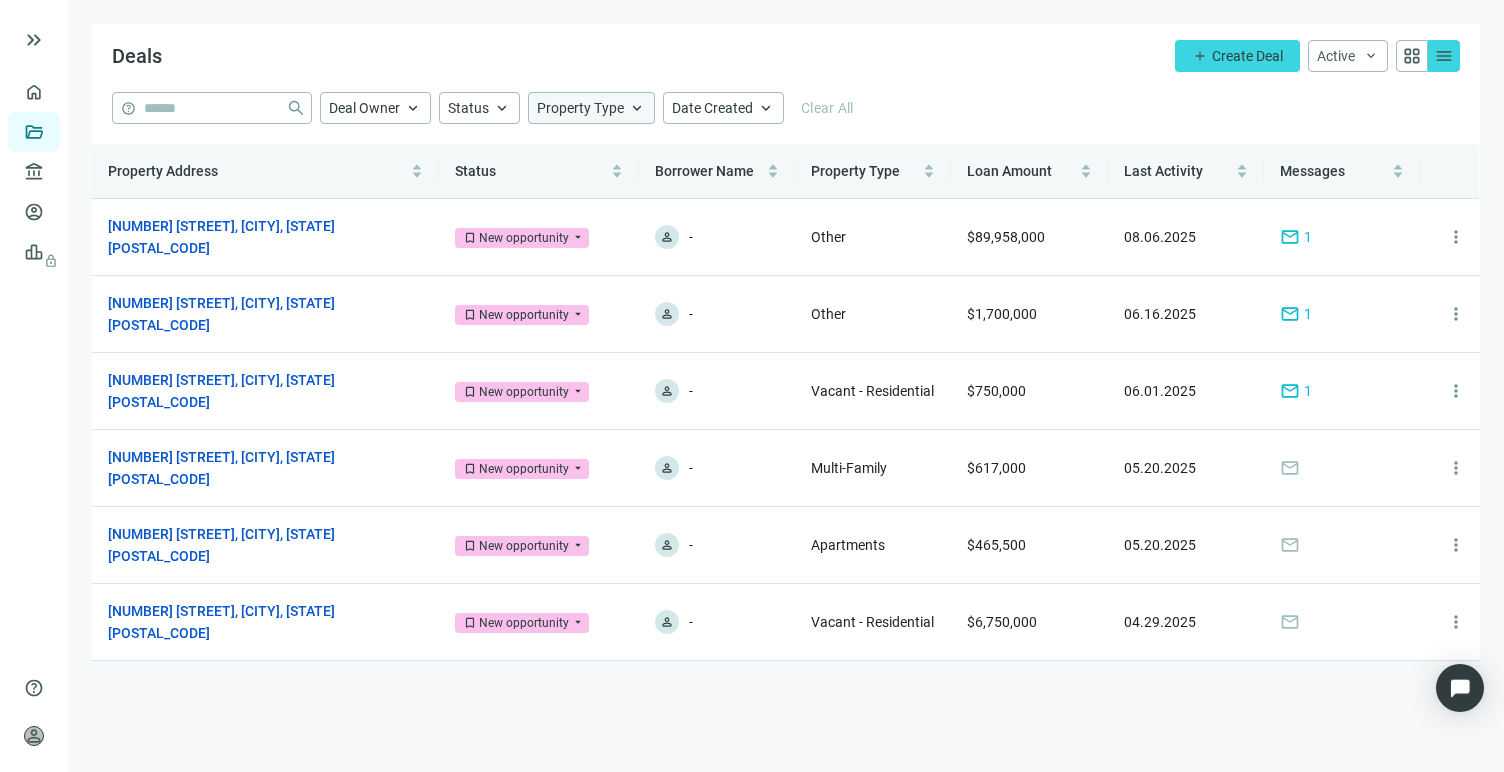 click on "Property Type" at bounding box center [580, 108] 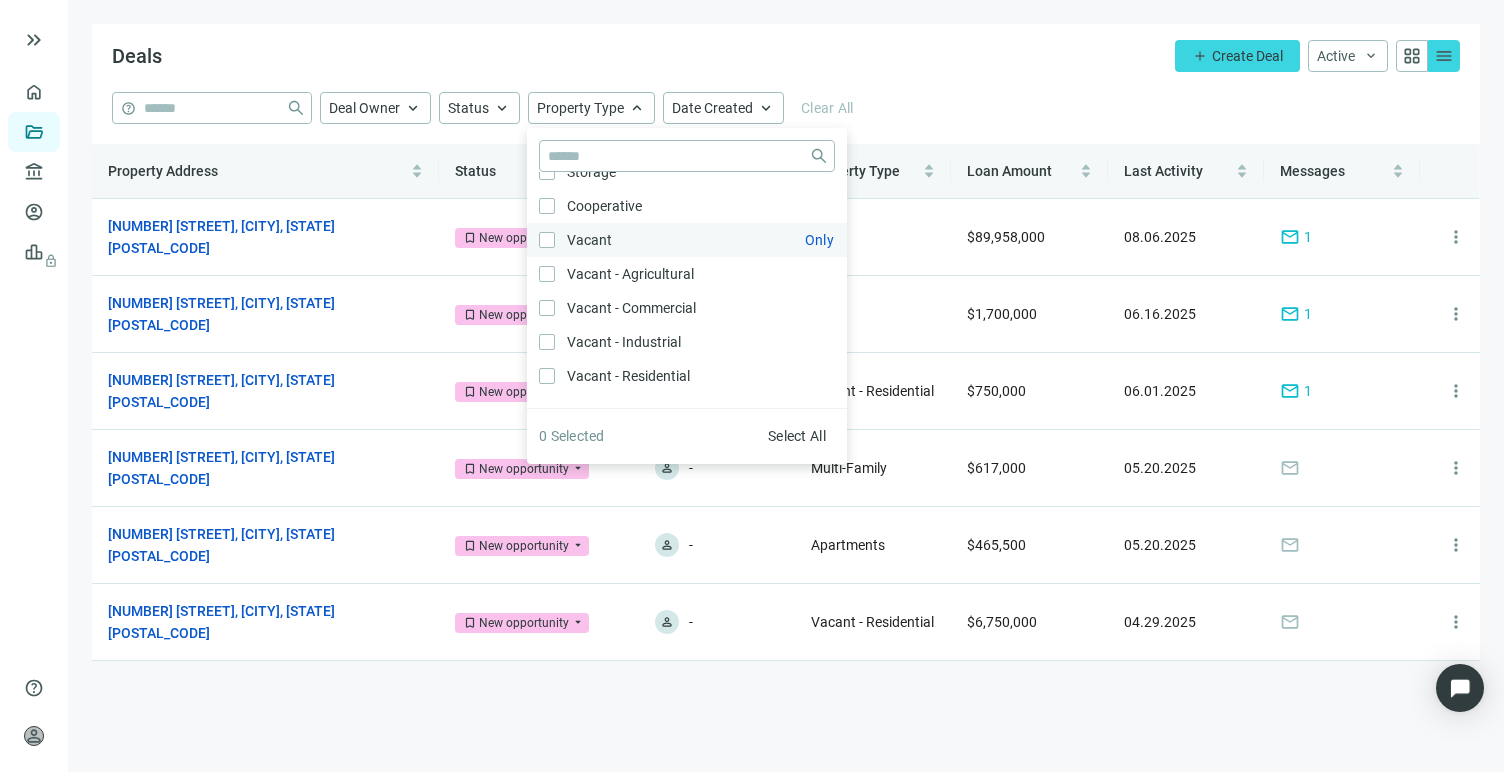scroll, scrollTop: 0, scrollLeft: 0, axis: both 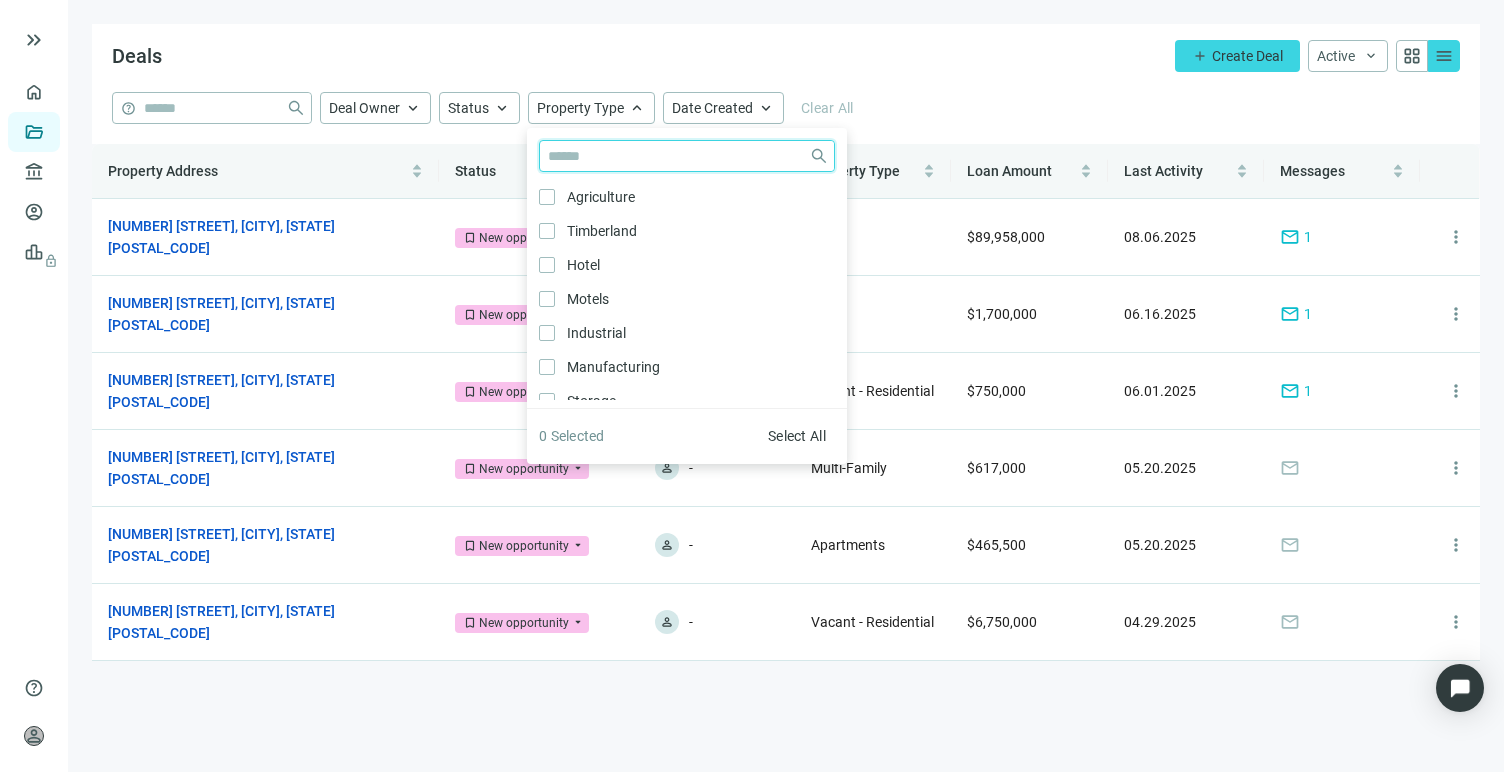 click at bounding box center [674, 156] 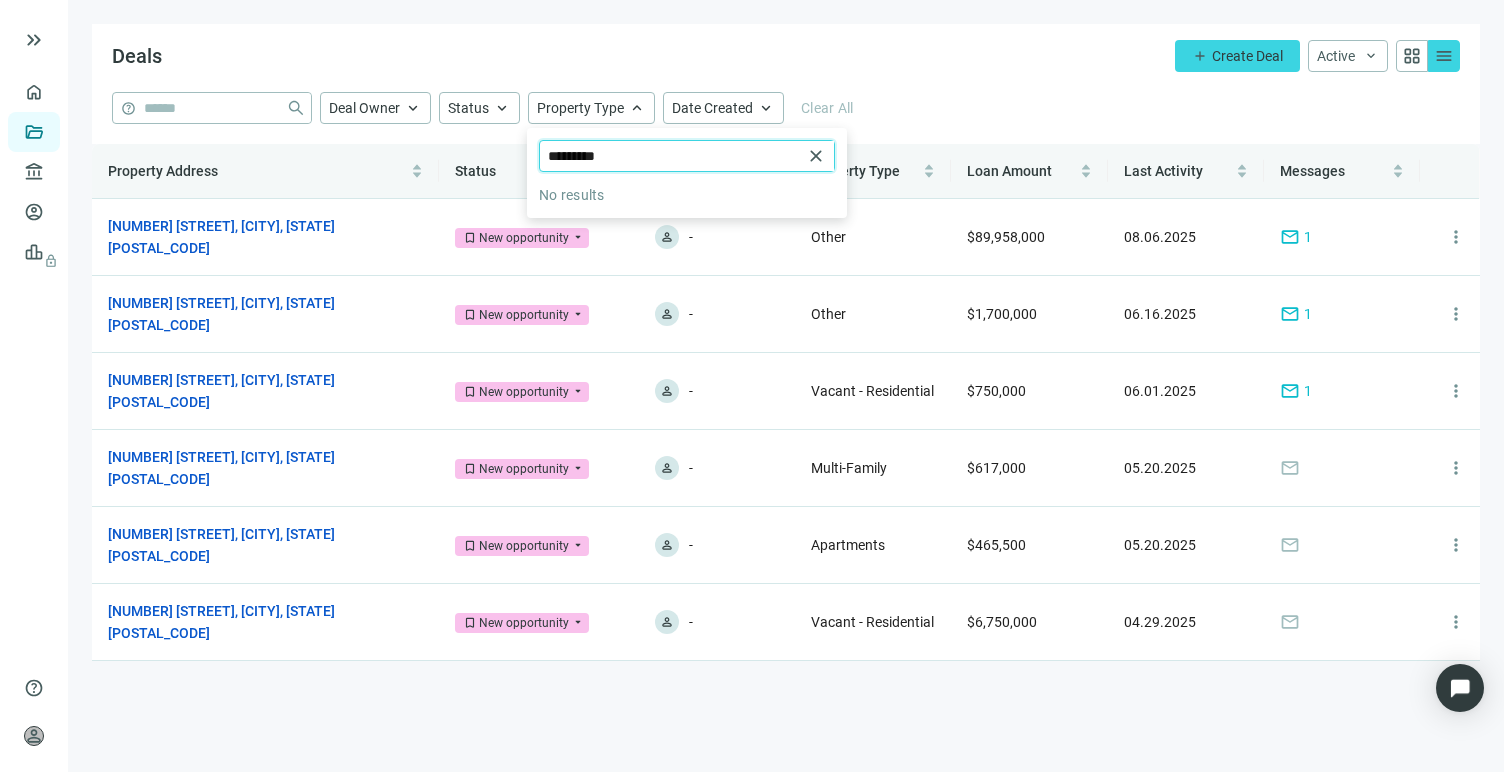 type on "*********" 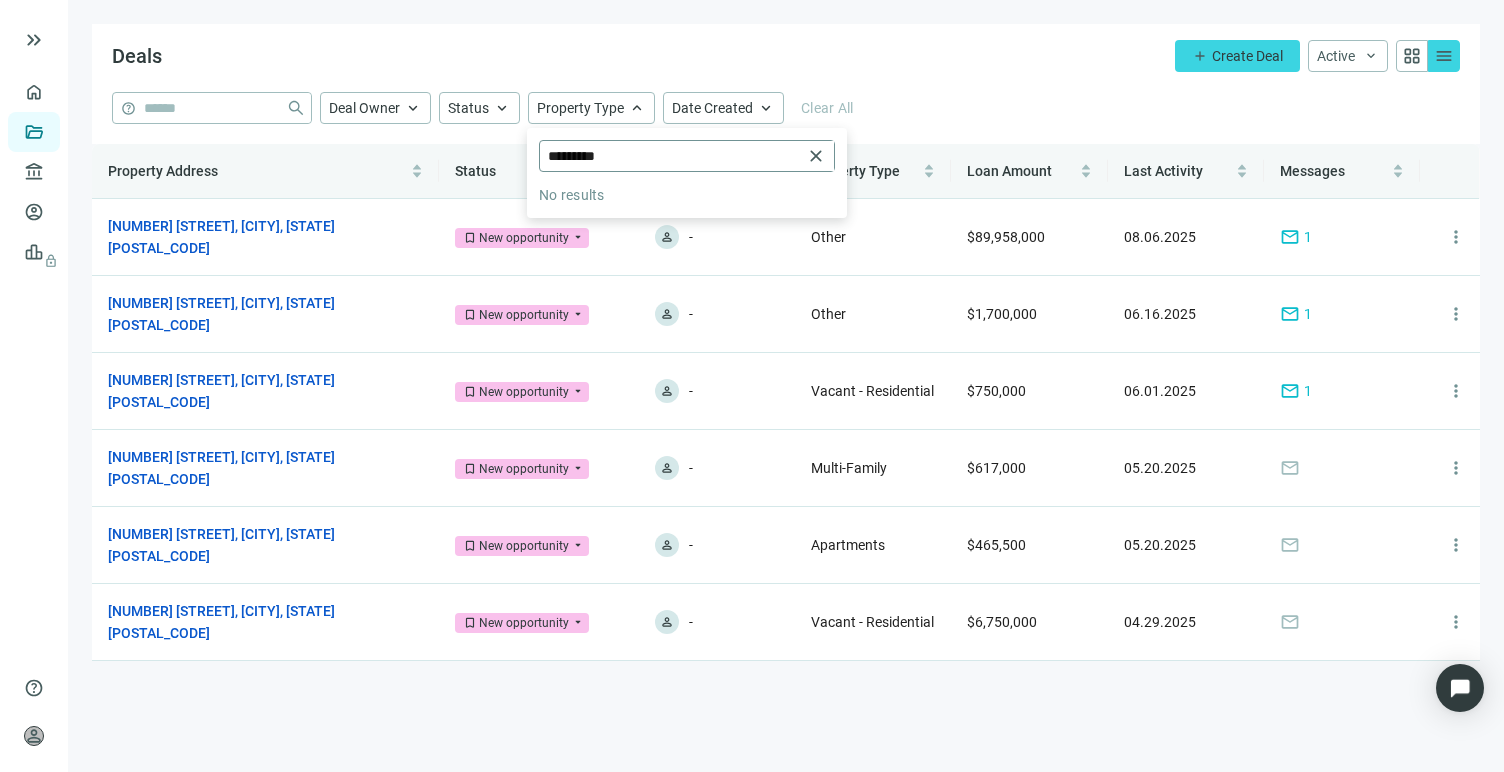 click on "close" at bounding box center [816, 156] 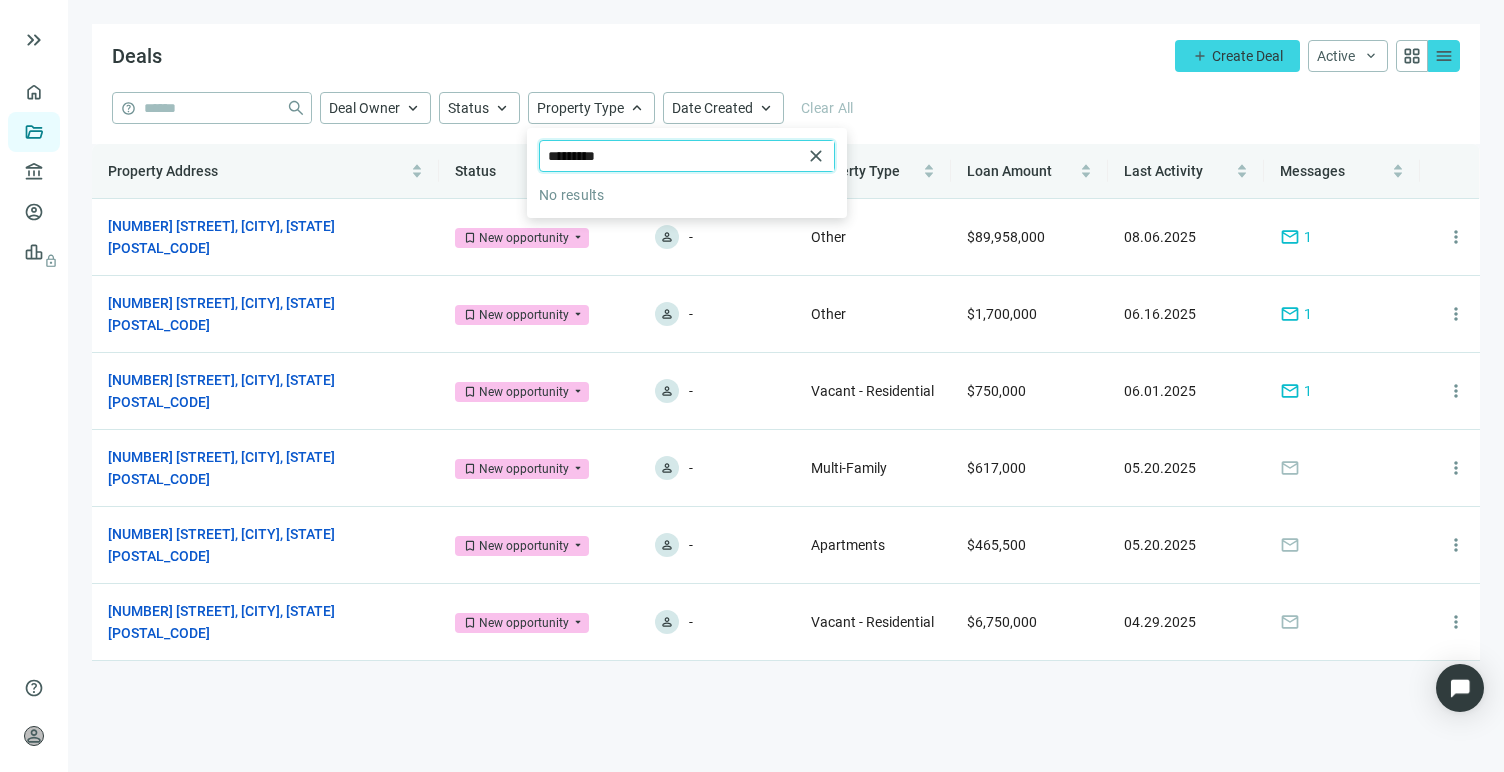 type 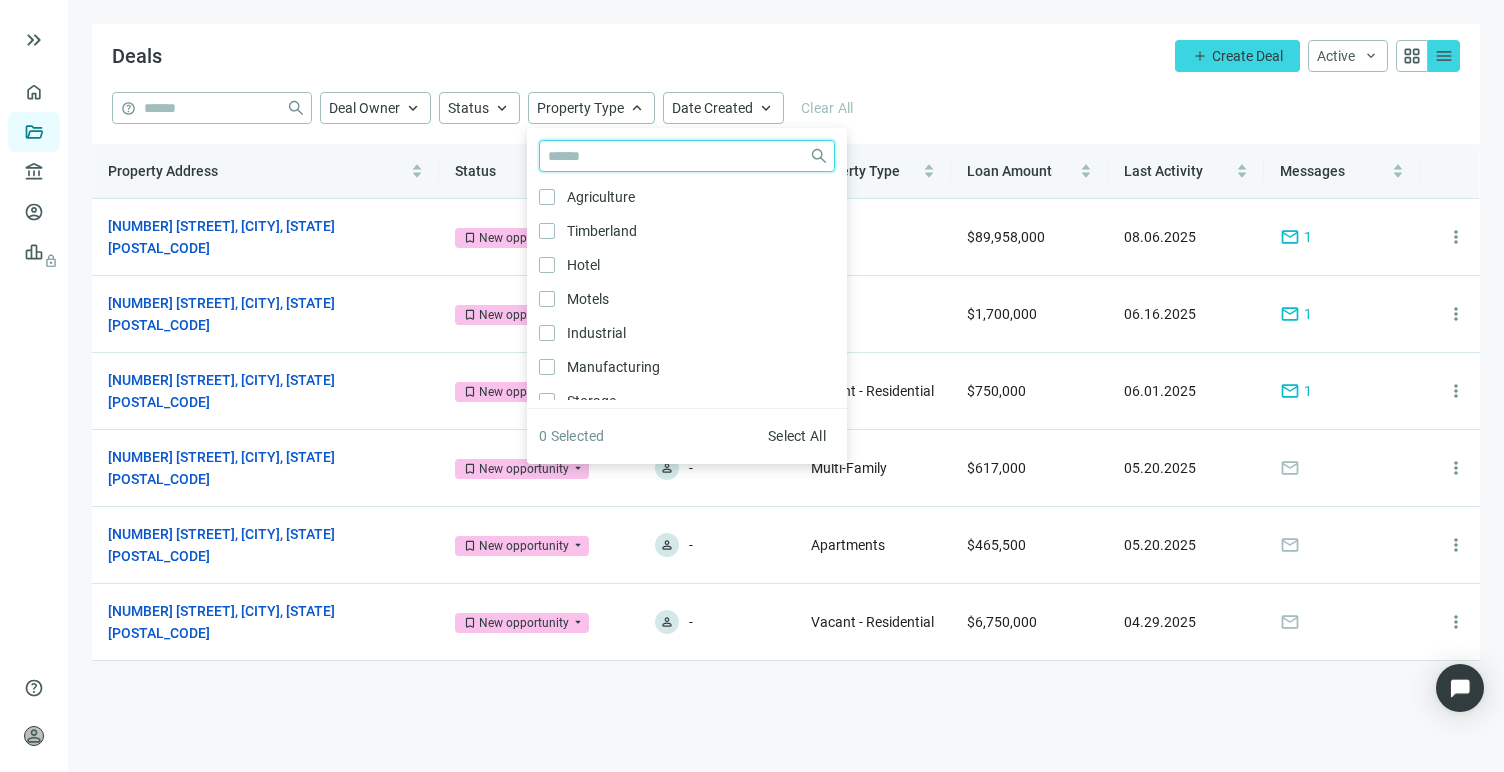 click at bounding box center (674, 156) 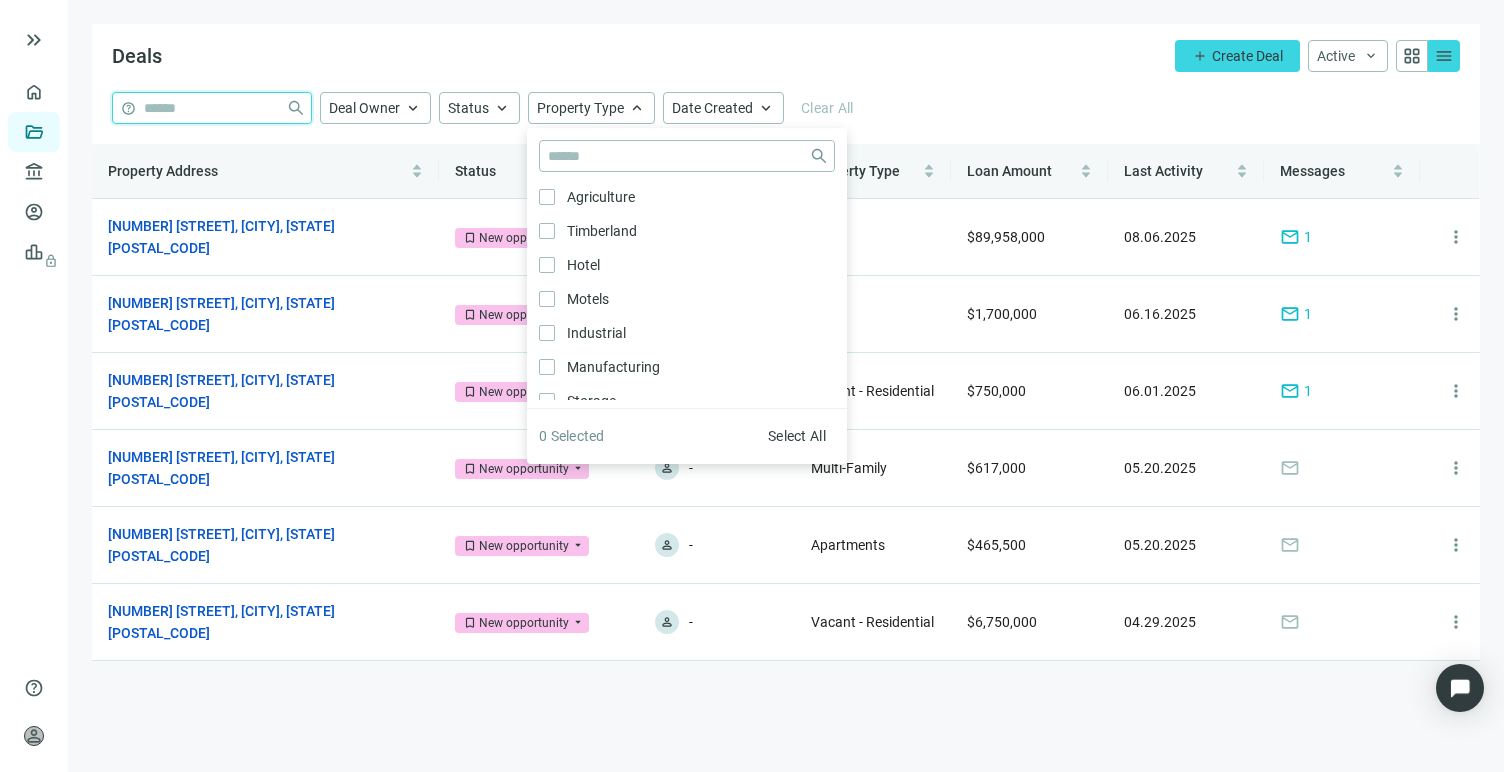 click at bounding box center (211, 108) 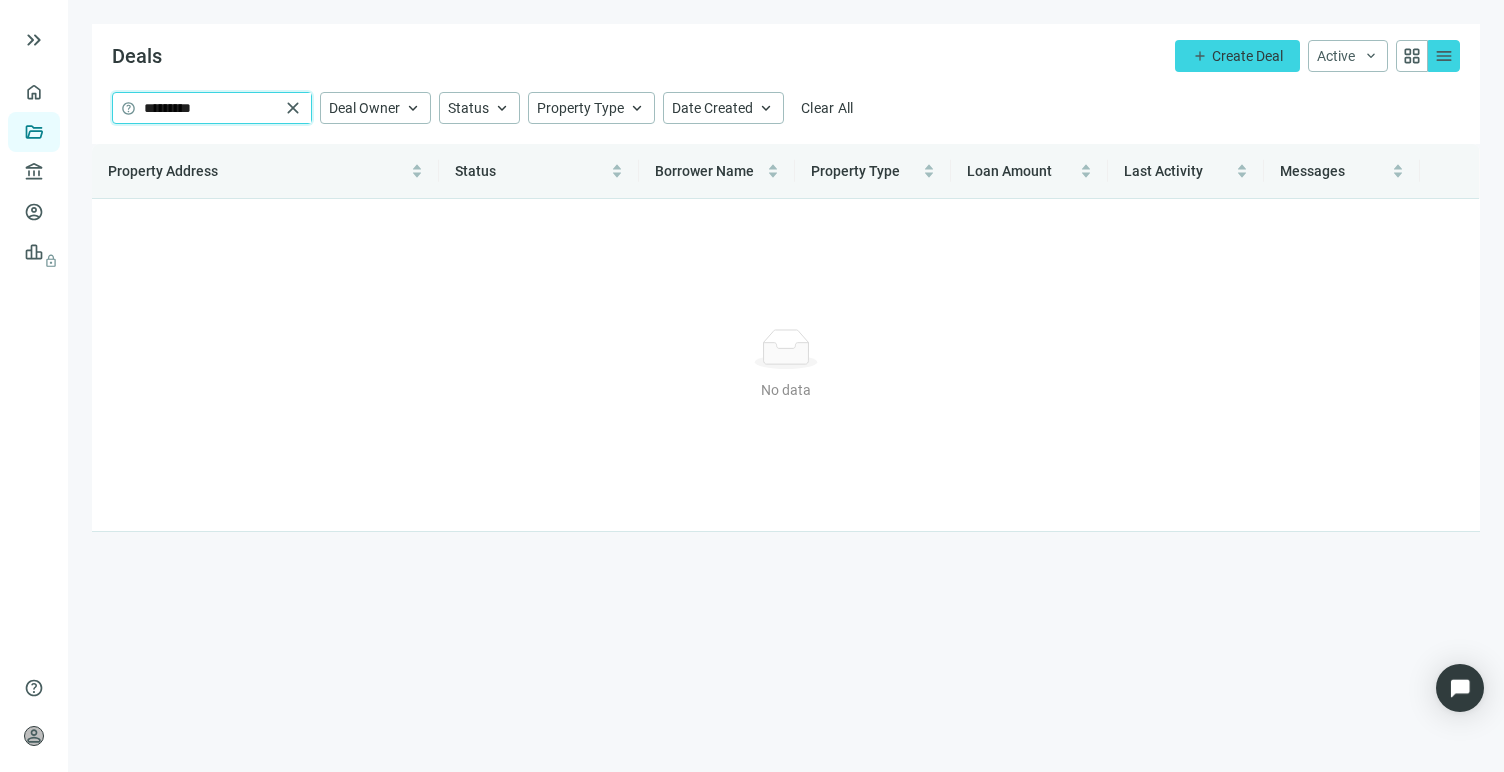 type on "*********" 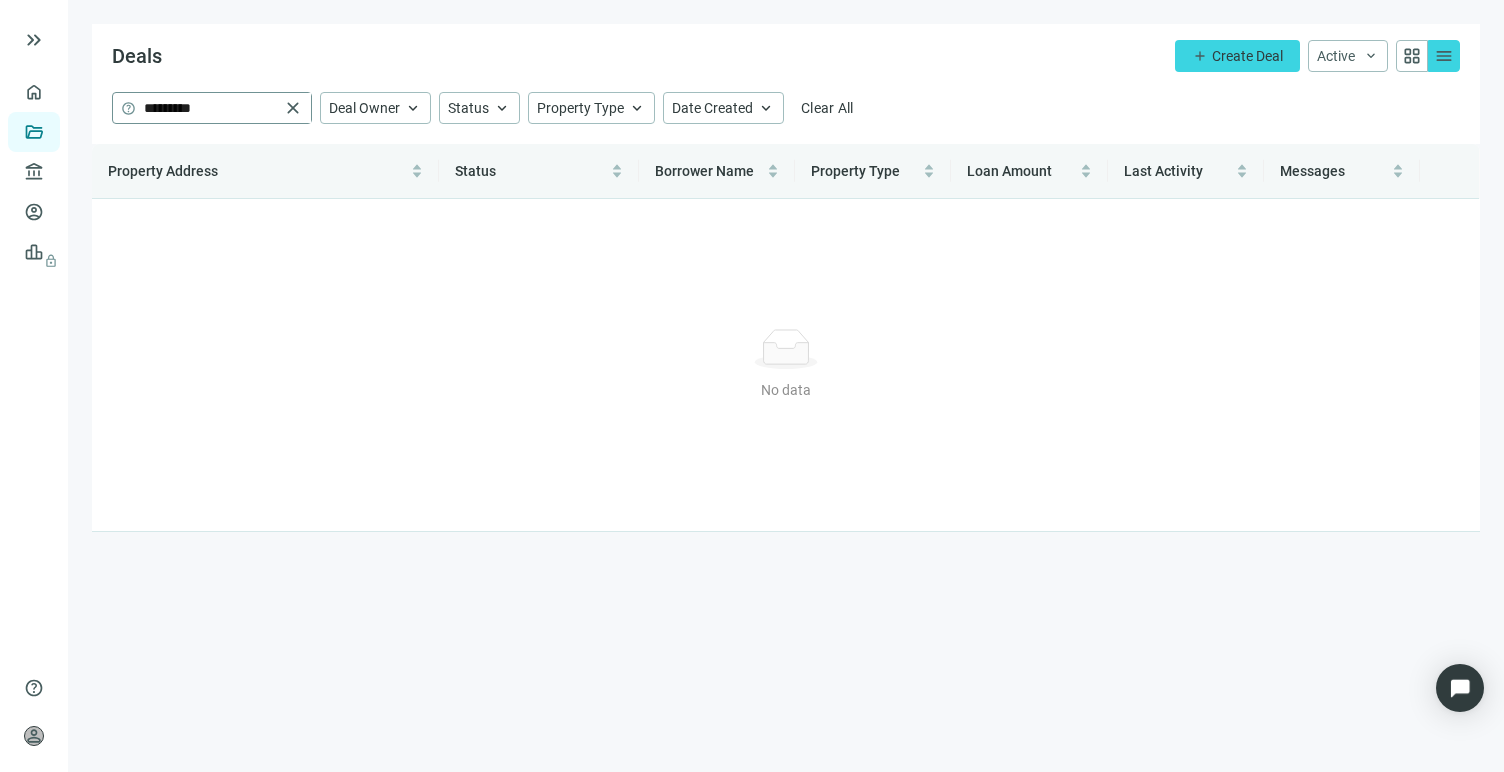 click on "close" at bounding box center (293, 108) 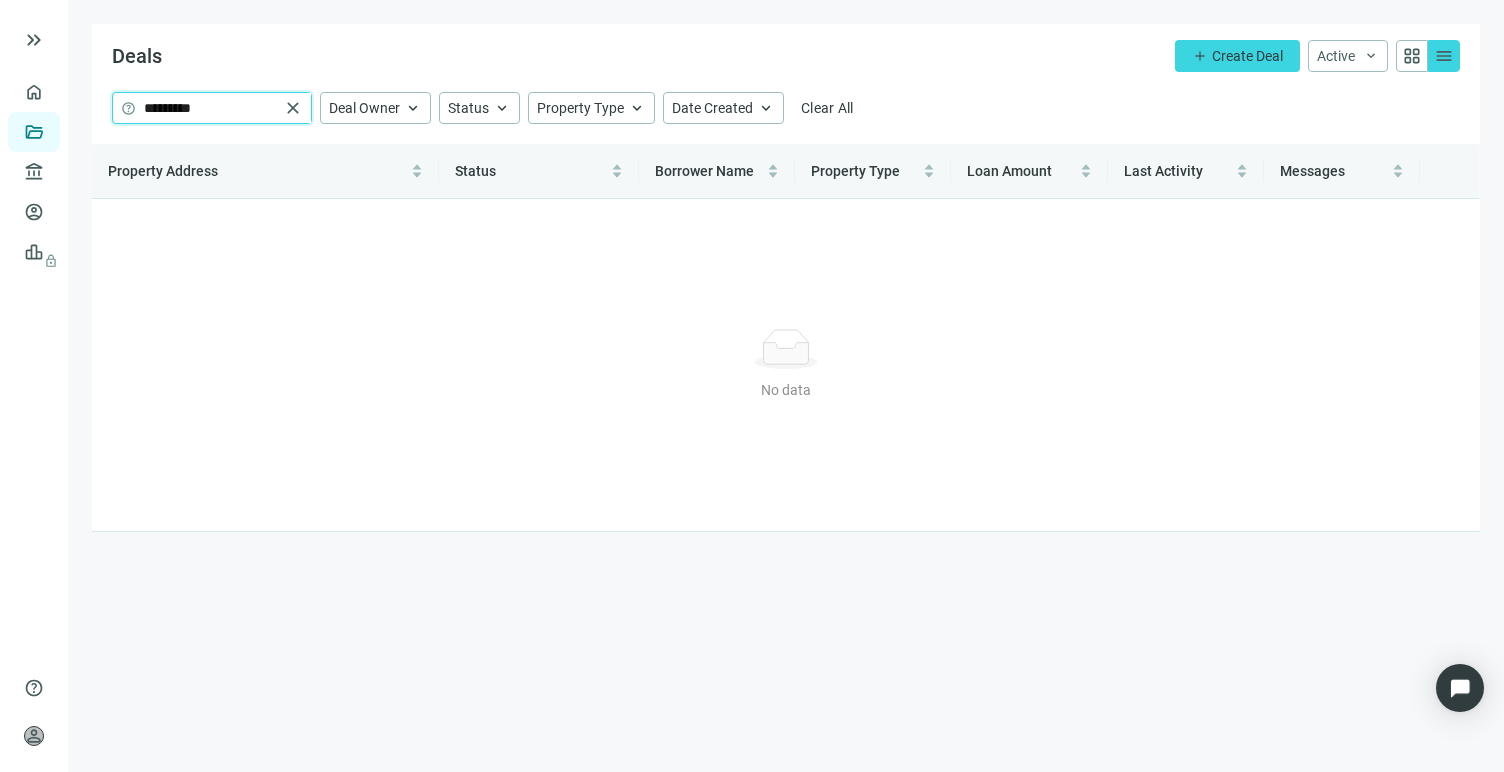 type 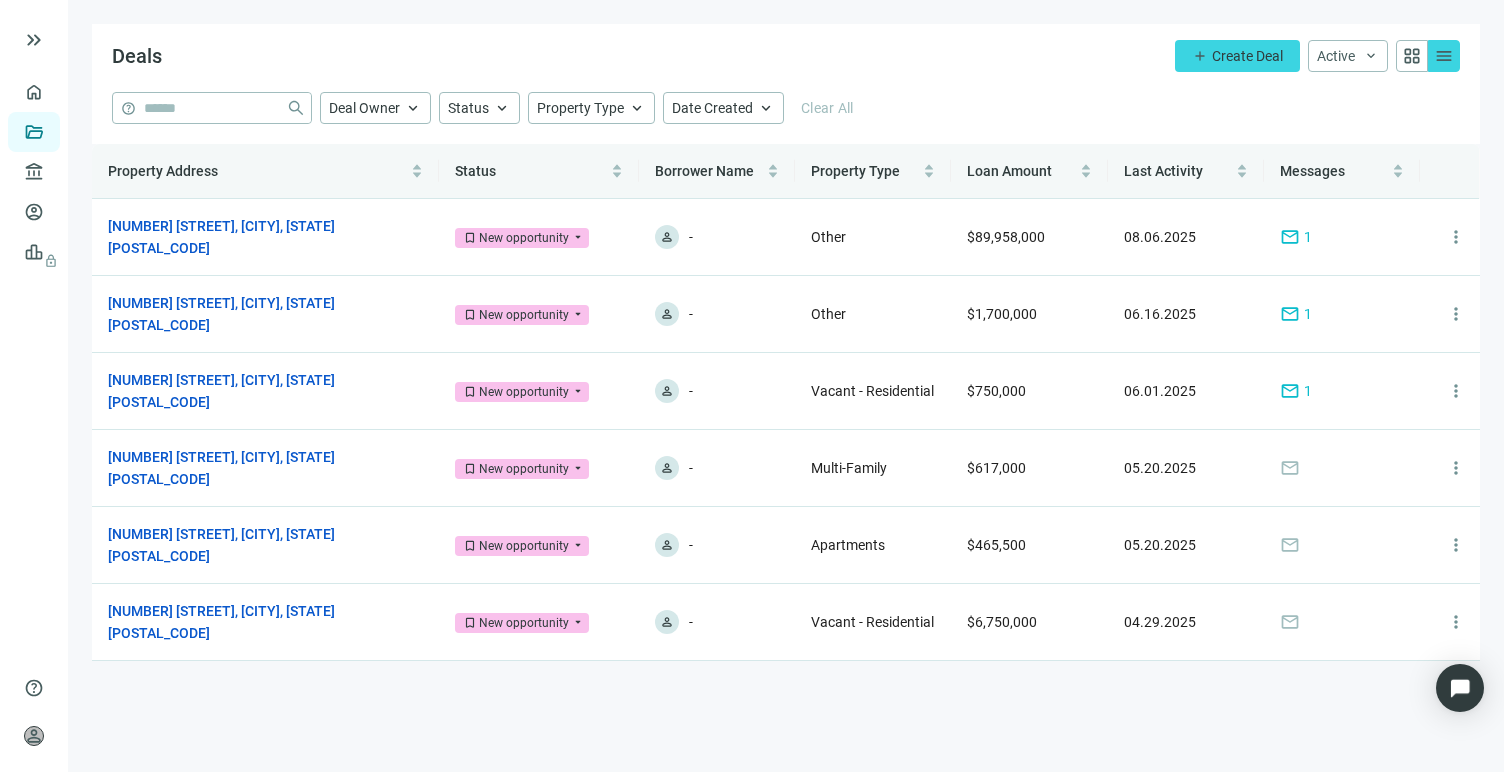 click on "Deals add Create Deal Active keyboard_arrow_down grid_view menu" at bounding box center (786, 58) 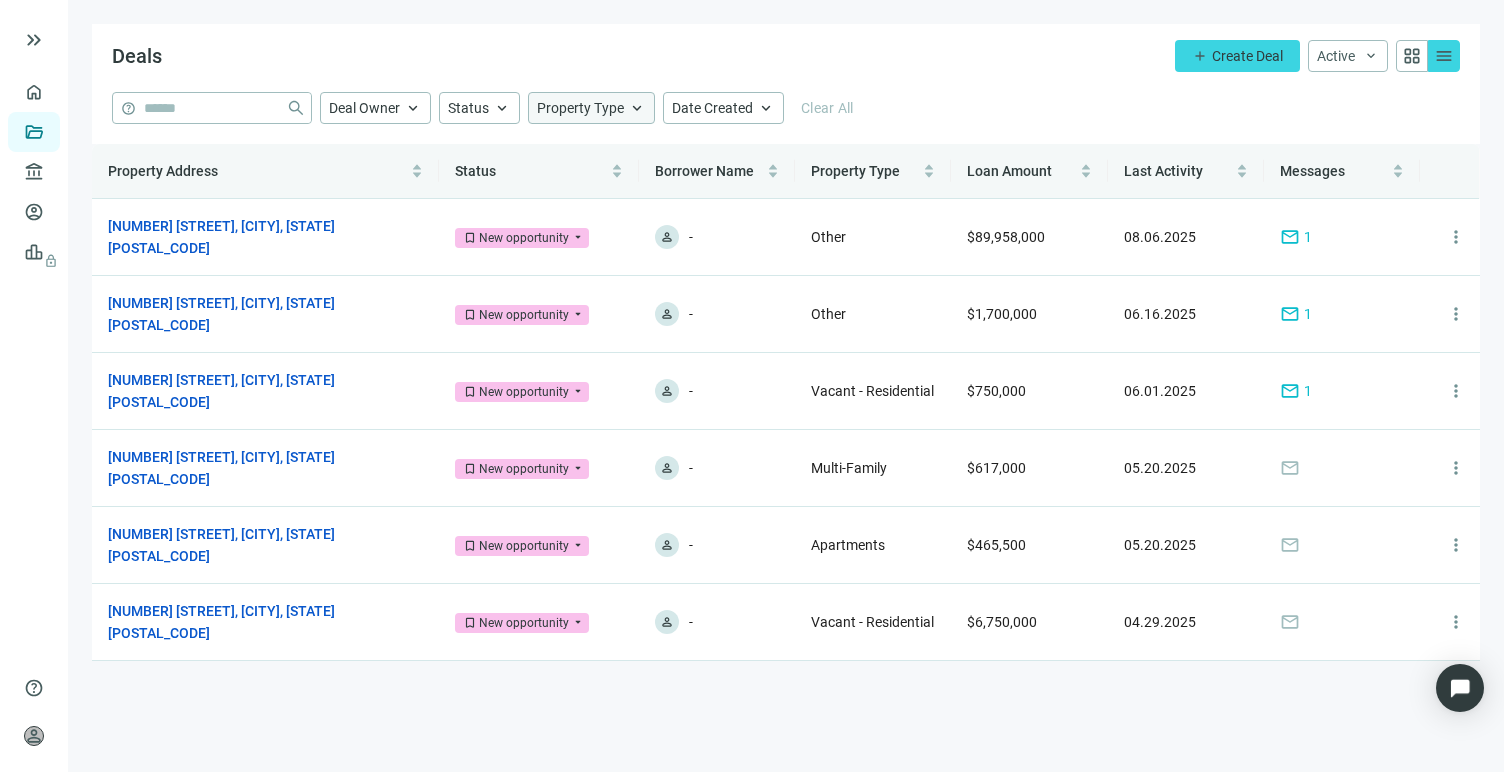click on "Property Type" at bounding box center [580, 108] 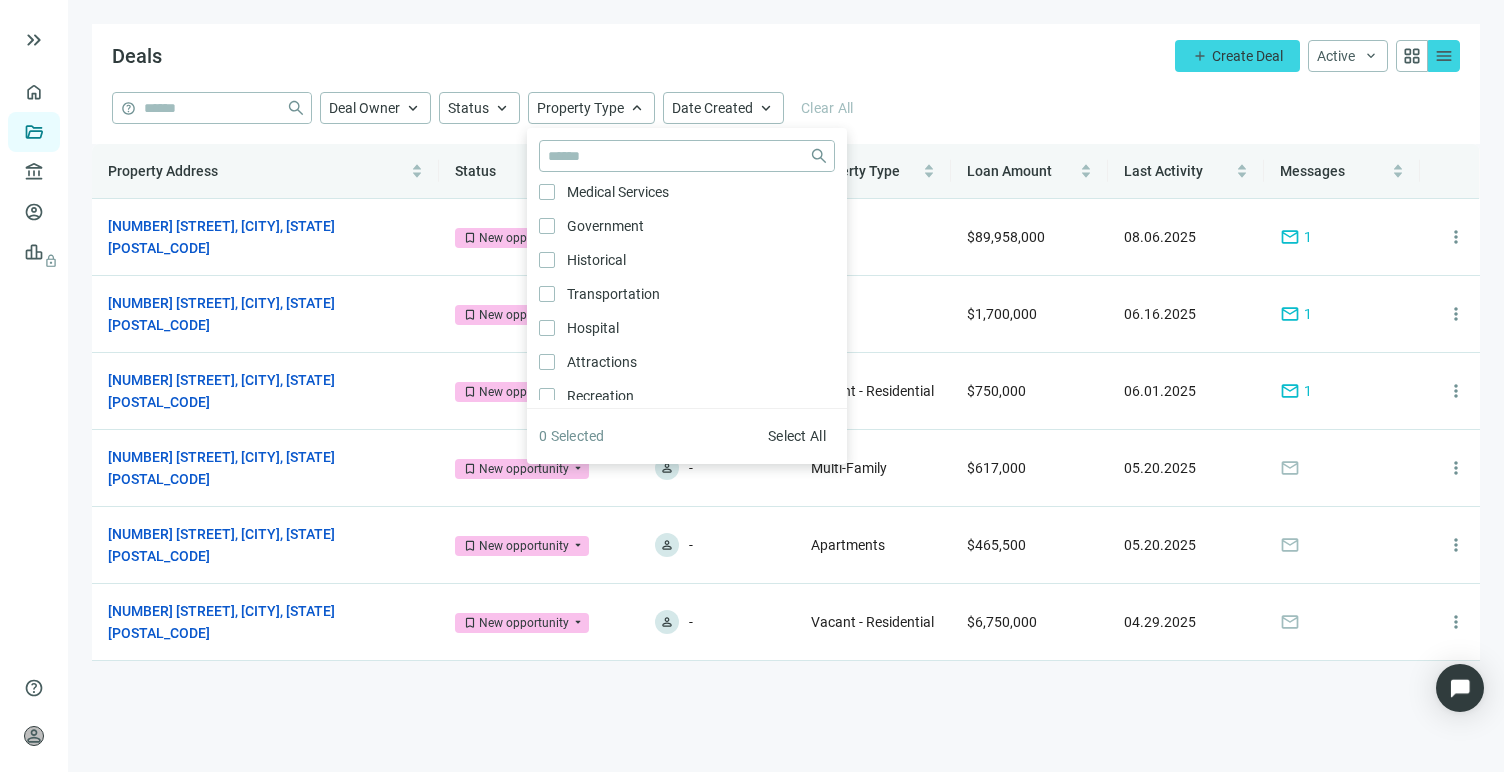 scroll, scrollTop: 1072, scrollLeft: 0, axis: vertical 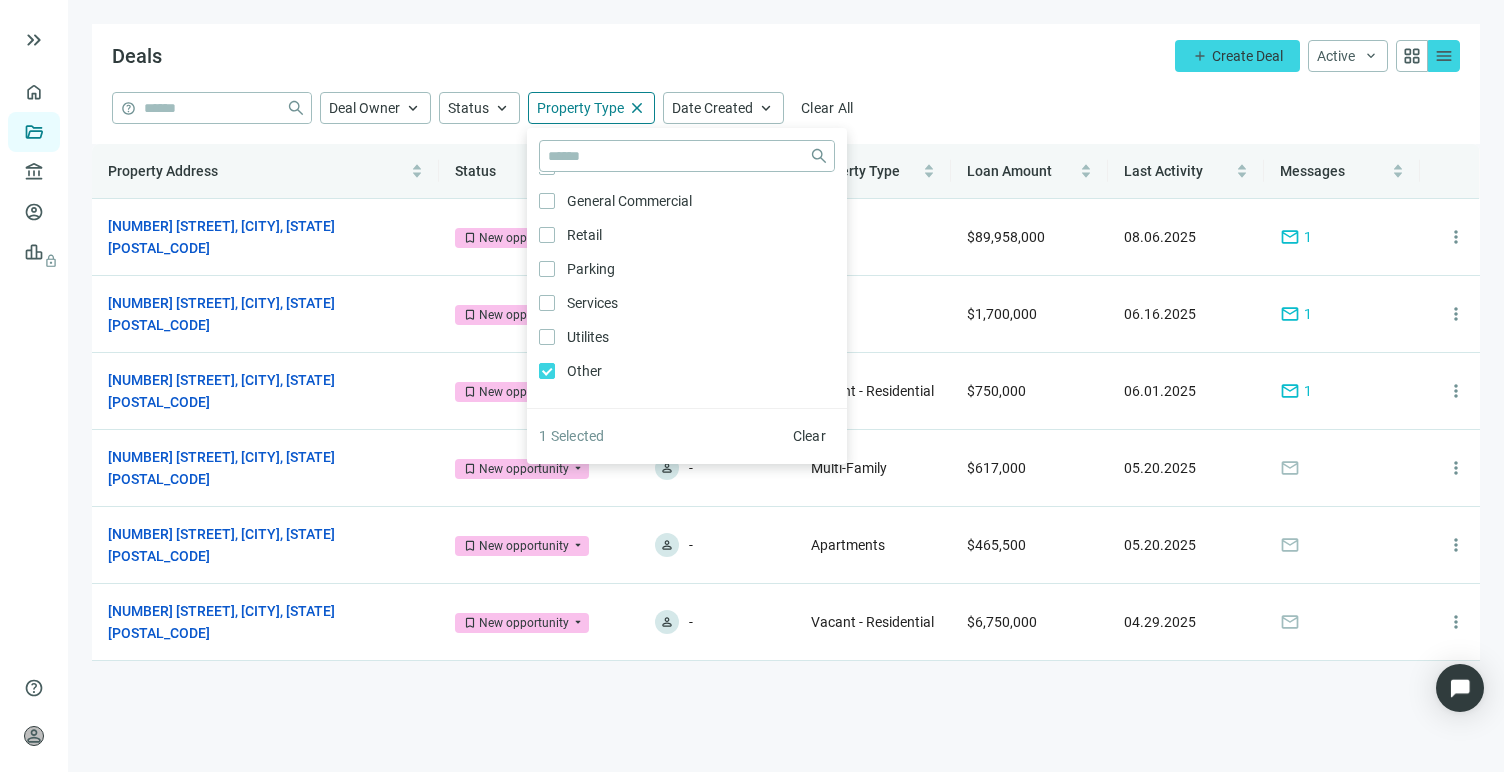 click on "help close Deal Owner keyboard_arrow_up Status keyboard_arrow_up Property Type close close Agriculture Only Timberland Only Hotel Only Motels Only Industrial Only Manufacturing Only Storage Only Cooperative Only Vacant Only Vacant - Agricultural Only Vacant - Commercial Only Vacant - Industrial Only Vacant - Residential Only Apartments Only Multi-Family Only Mixed Use Only Commercial Condo Only Mobile Homes Only Misc Residential Only Residential - Duplex/ Triplex/ Quadplex Only Residential Condo Only Single Family Residence Only Educational Only Medical Services Only Government Only Historical Only Transportation Only Hospital Only Attractions Only Recreation Only Office Only General Commercial Only Retail Only Parking Only Services Only Utilites Only Other Only 1 Selected Clear Date Created keyboard_arrow_up Clear All" at bounding box center (786, 108) 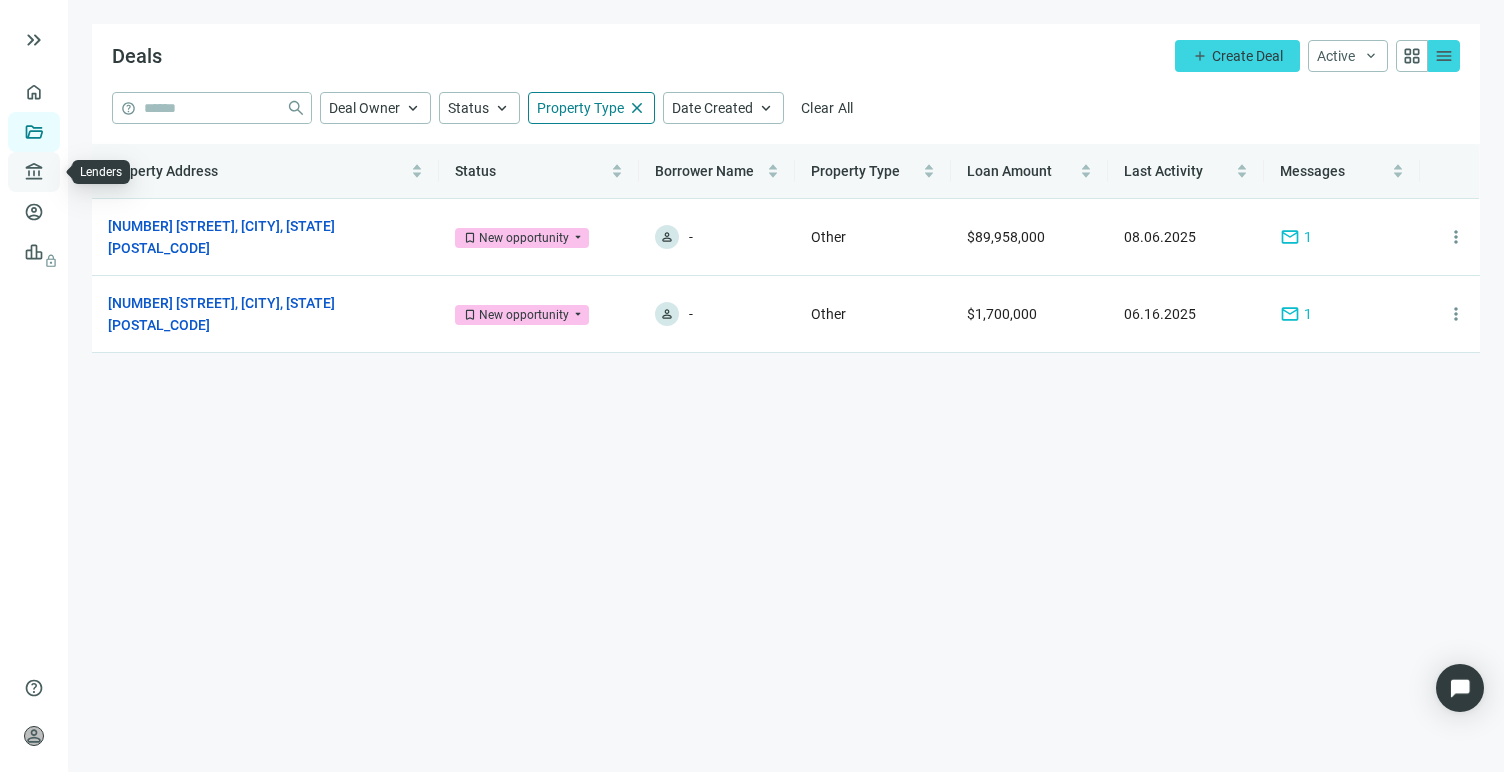 click on "Lenders" at bounding box center [76, 172] 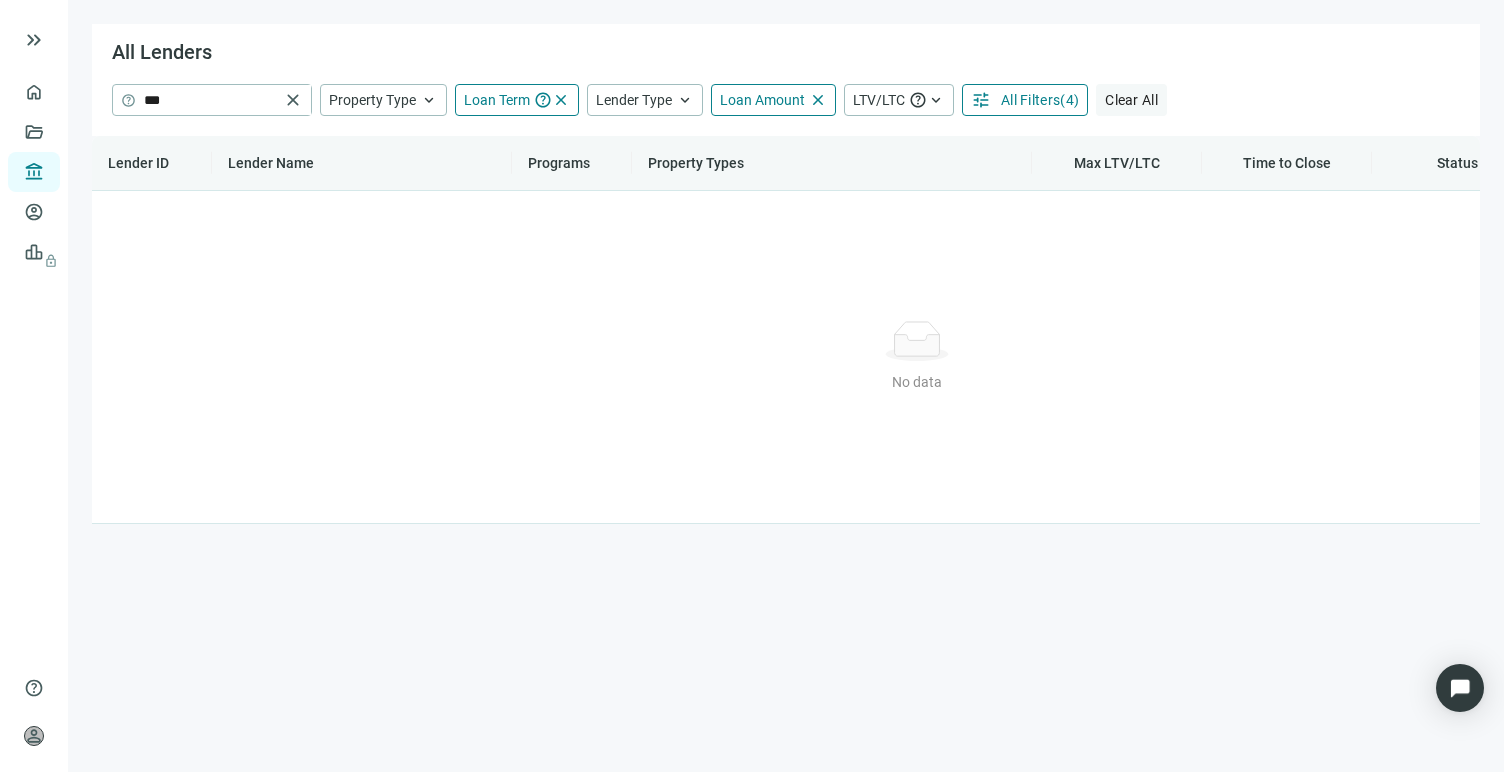 click on "Clear All" at bounding box center (1131, 100) 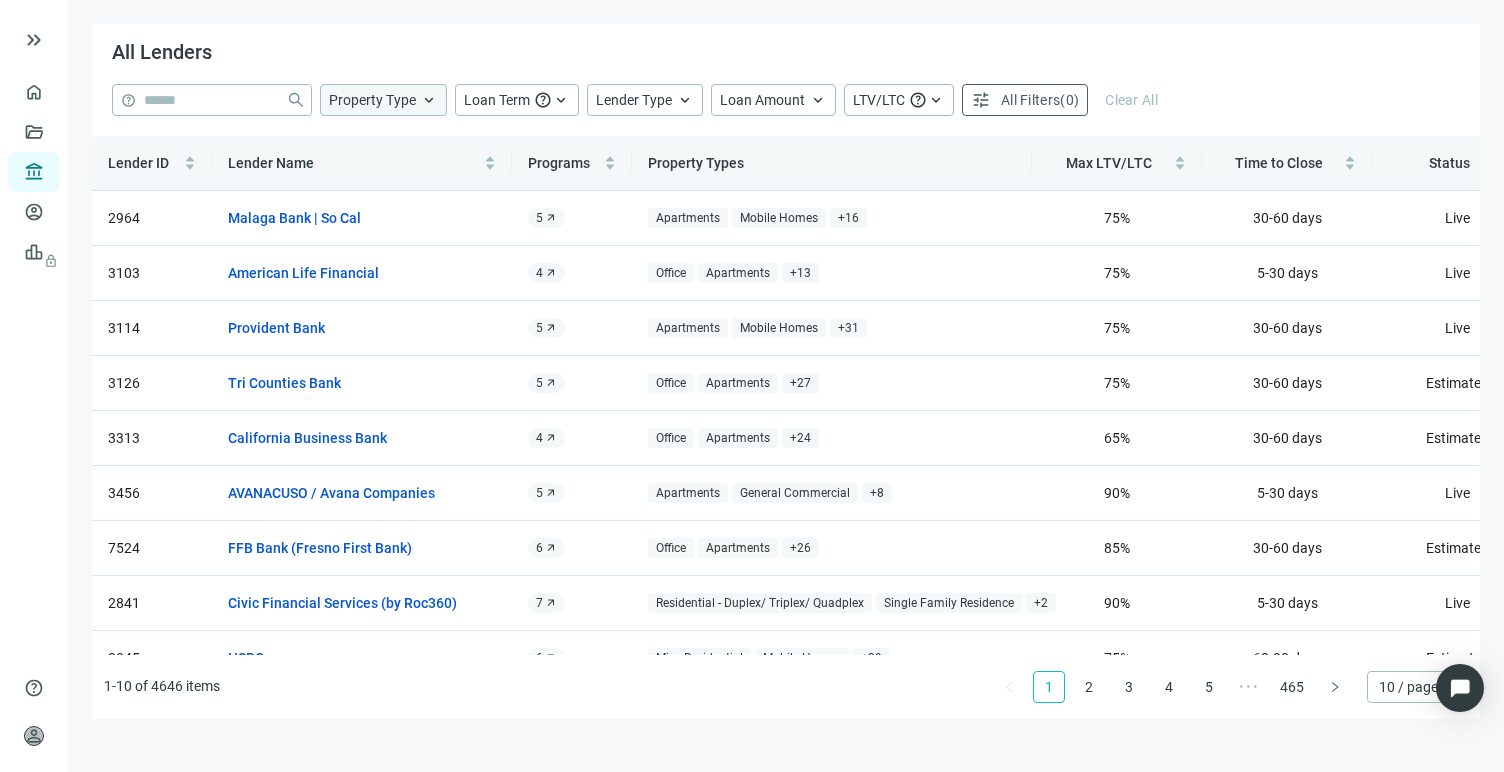 click on "Property Type" at bounding box center [372, 100] 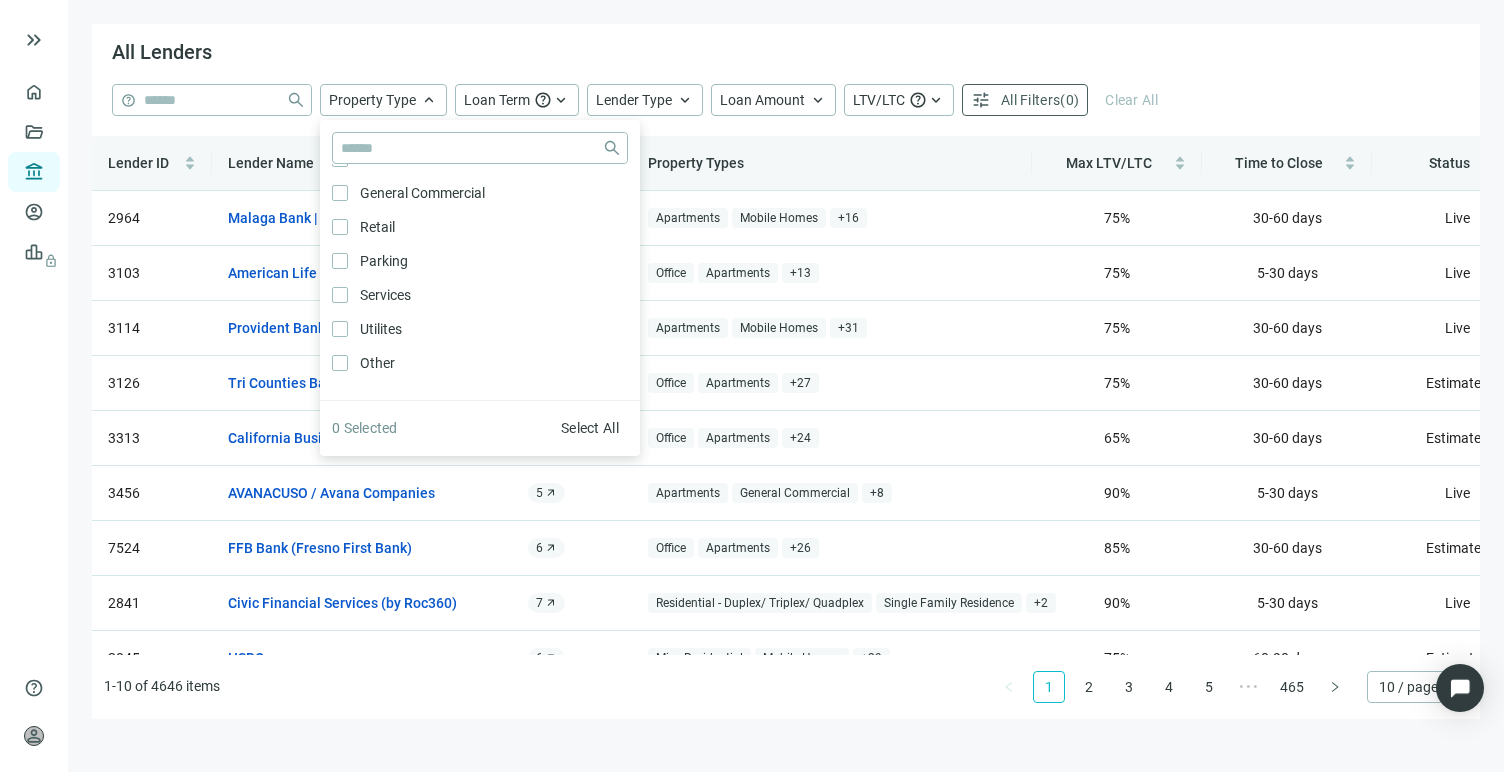 scroll, scrollTop: 1072, scrollLeft: 0, axis: vertical 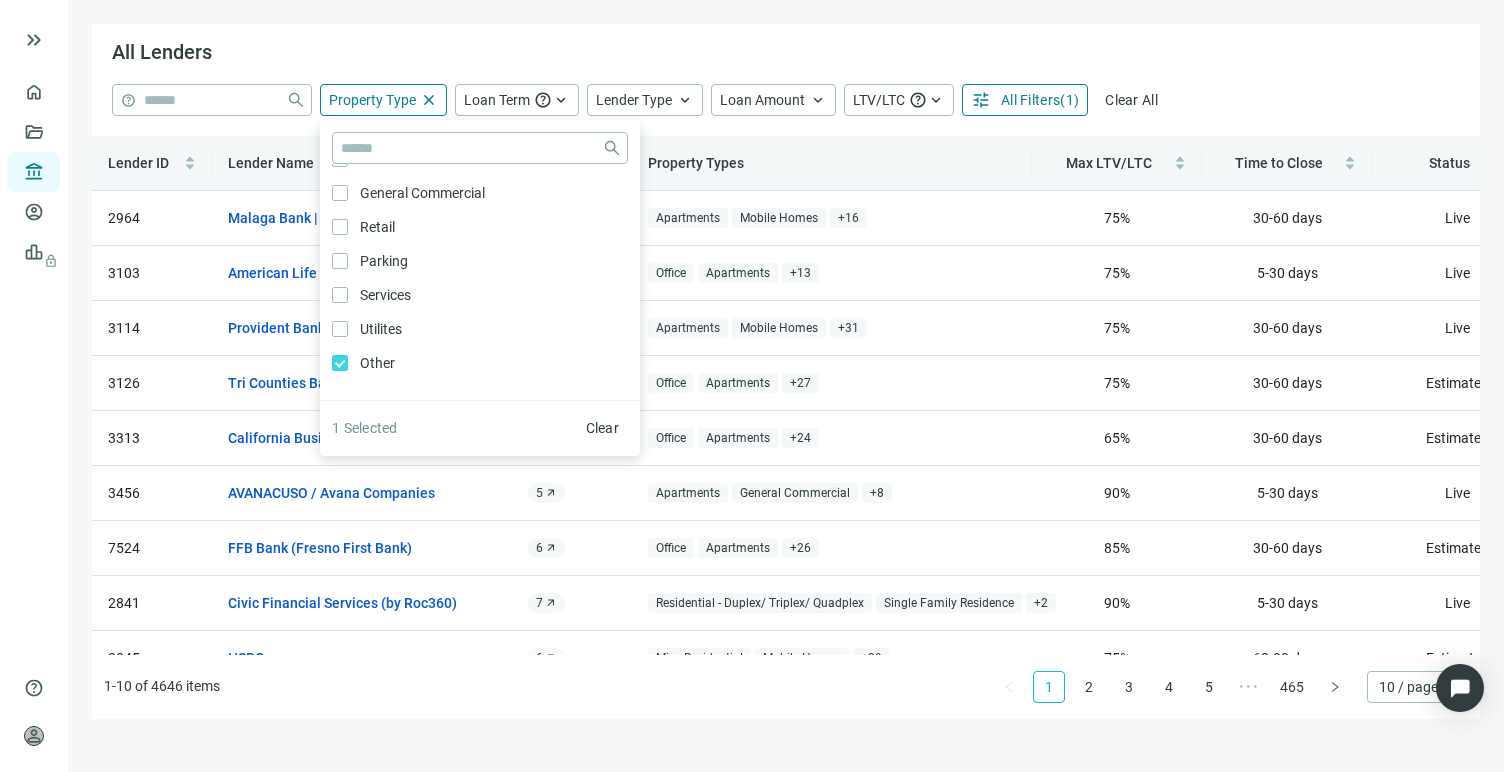 click on "All Lenders" at bounding box center (786, 54) 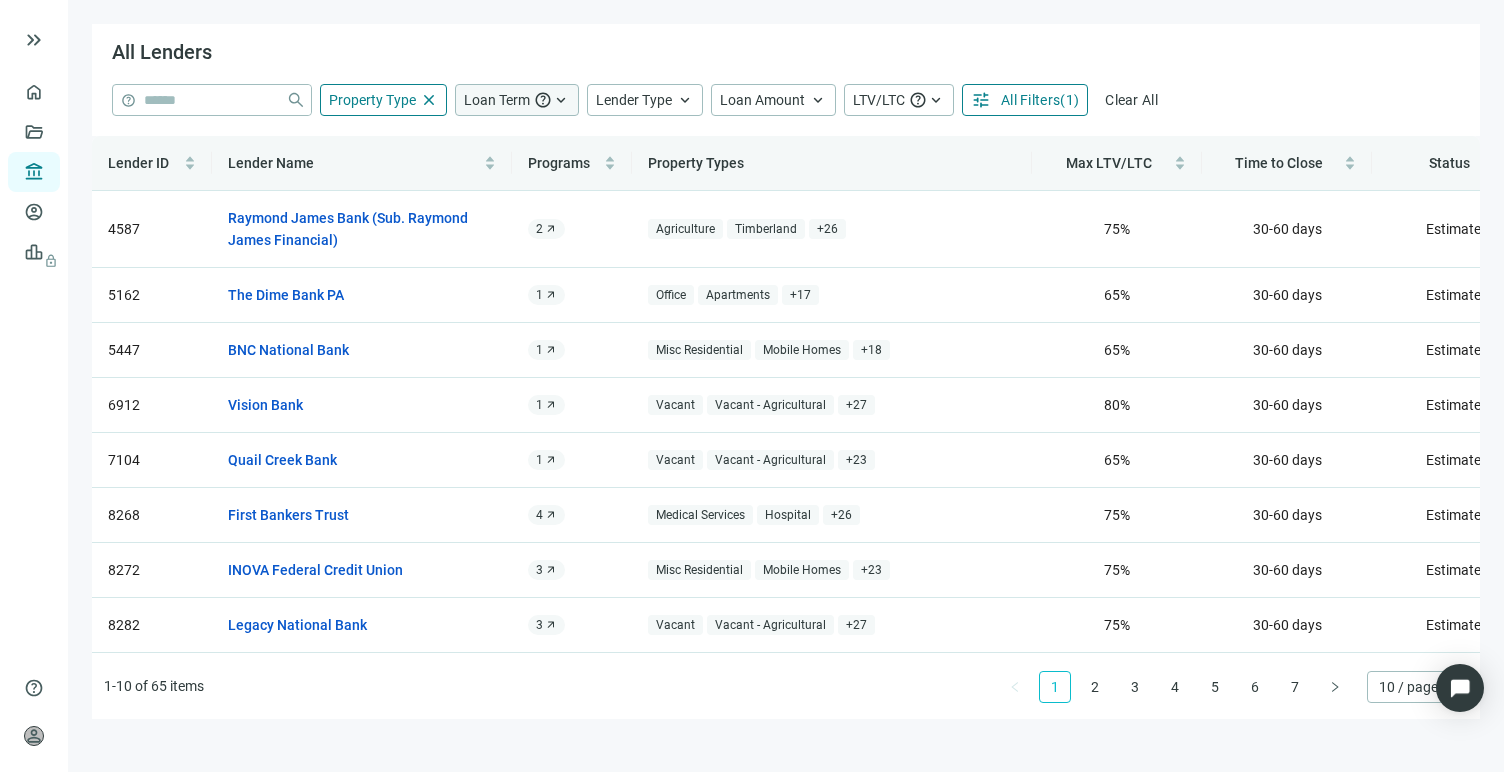 click on "keyboard_arrow_up" at bounding box center [561, 100] 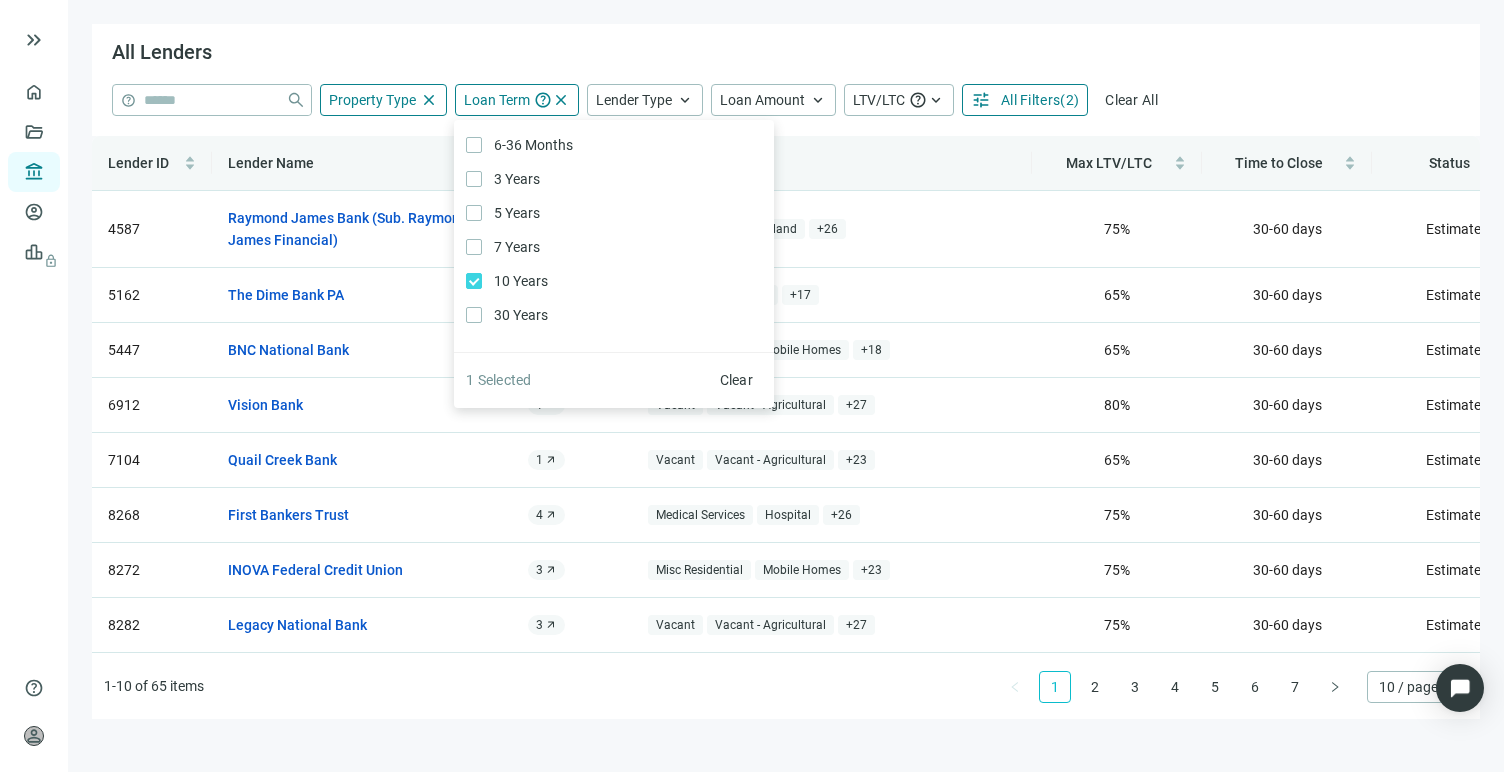 click on "All Lenders" at bounding box center (786, 54) 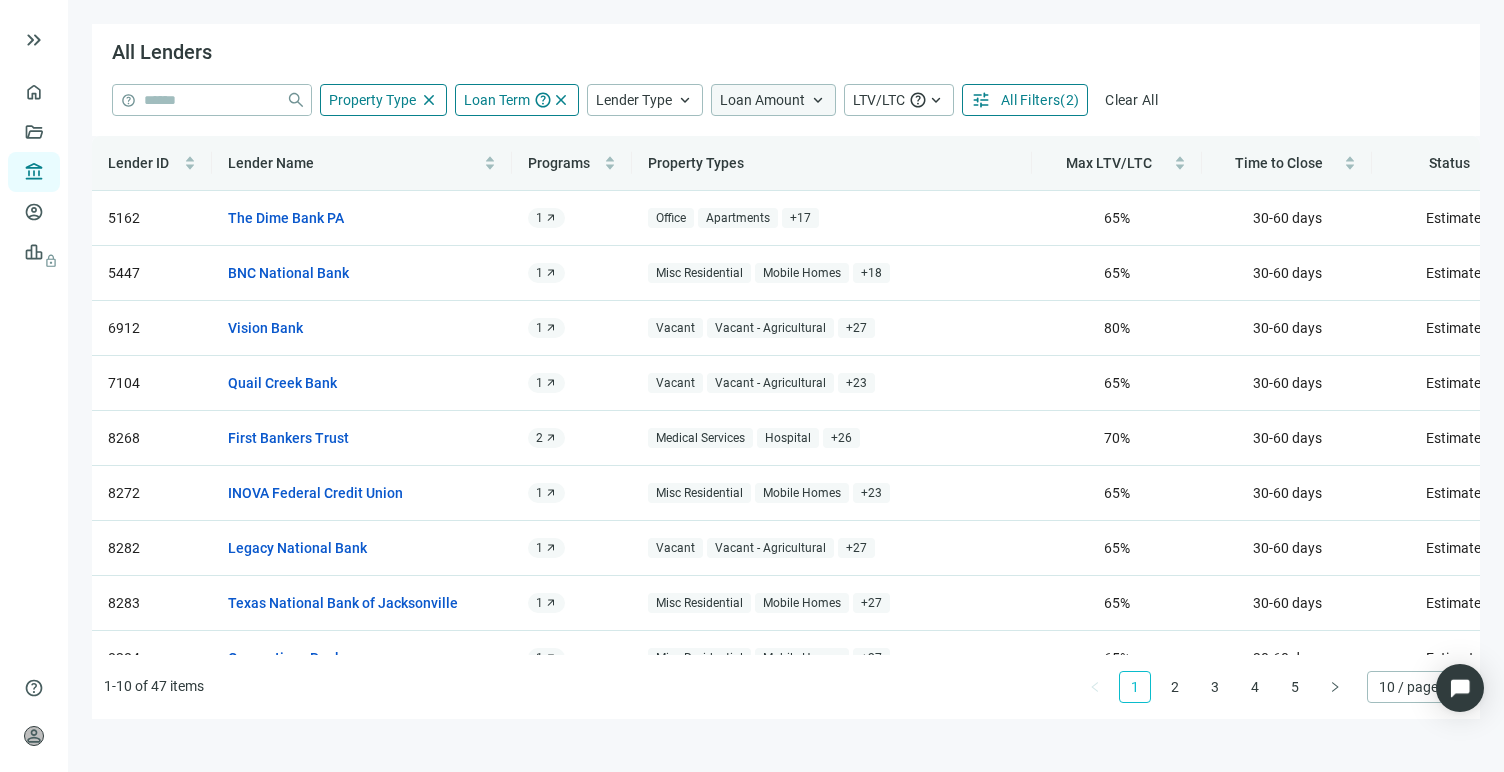 click on "Loan Amount" at bounding box center [762, 100] 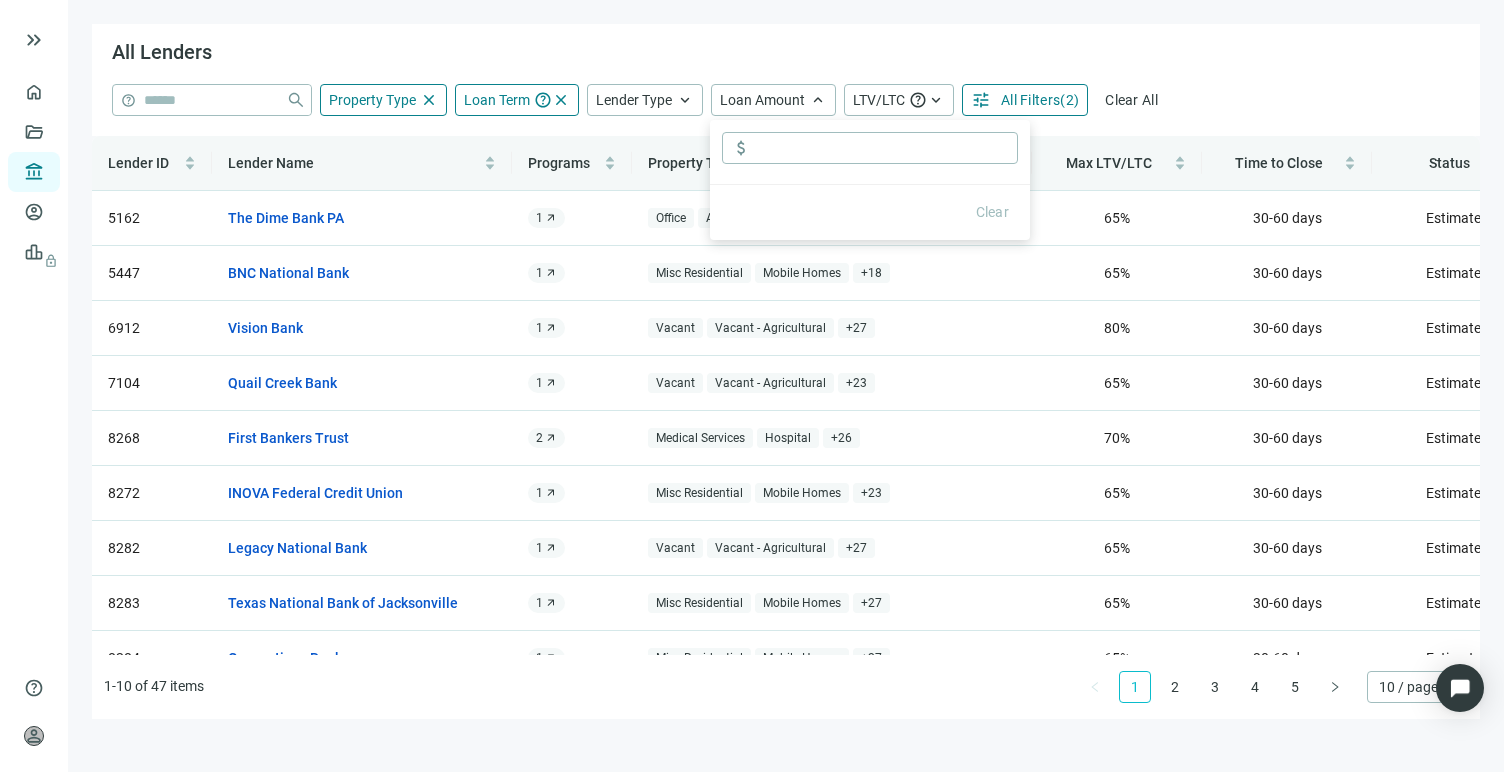 click on "All Lenders" at bounding box center [786, 54] 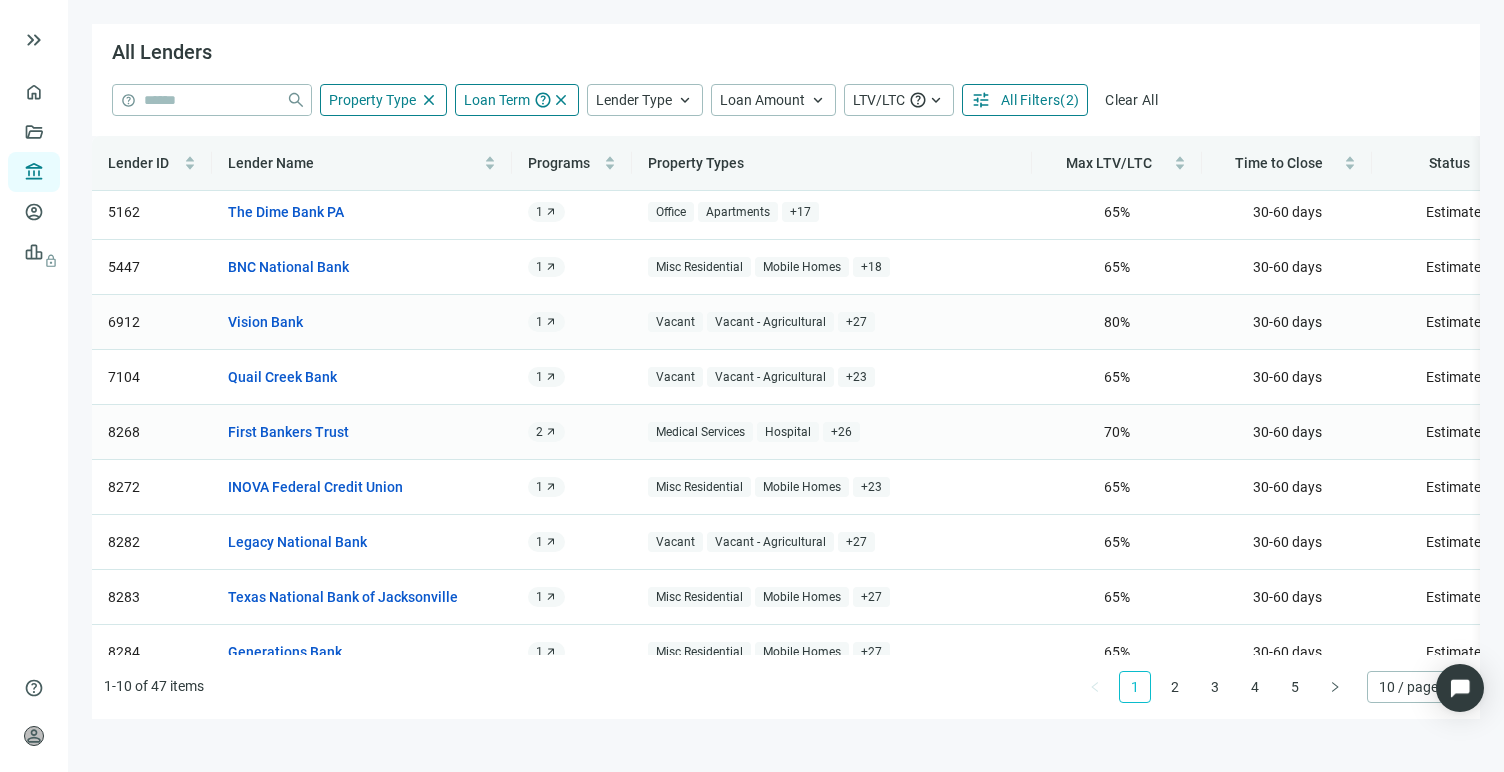 scroll, scrollTop: 0, scrollLeft: 0, axis: both 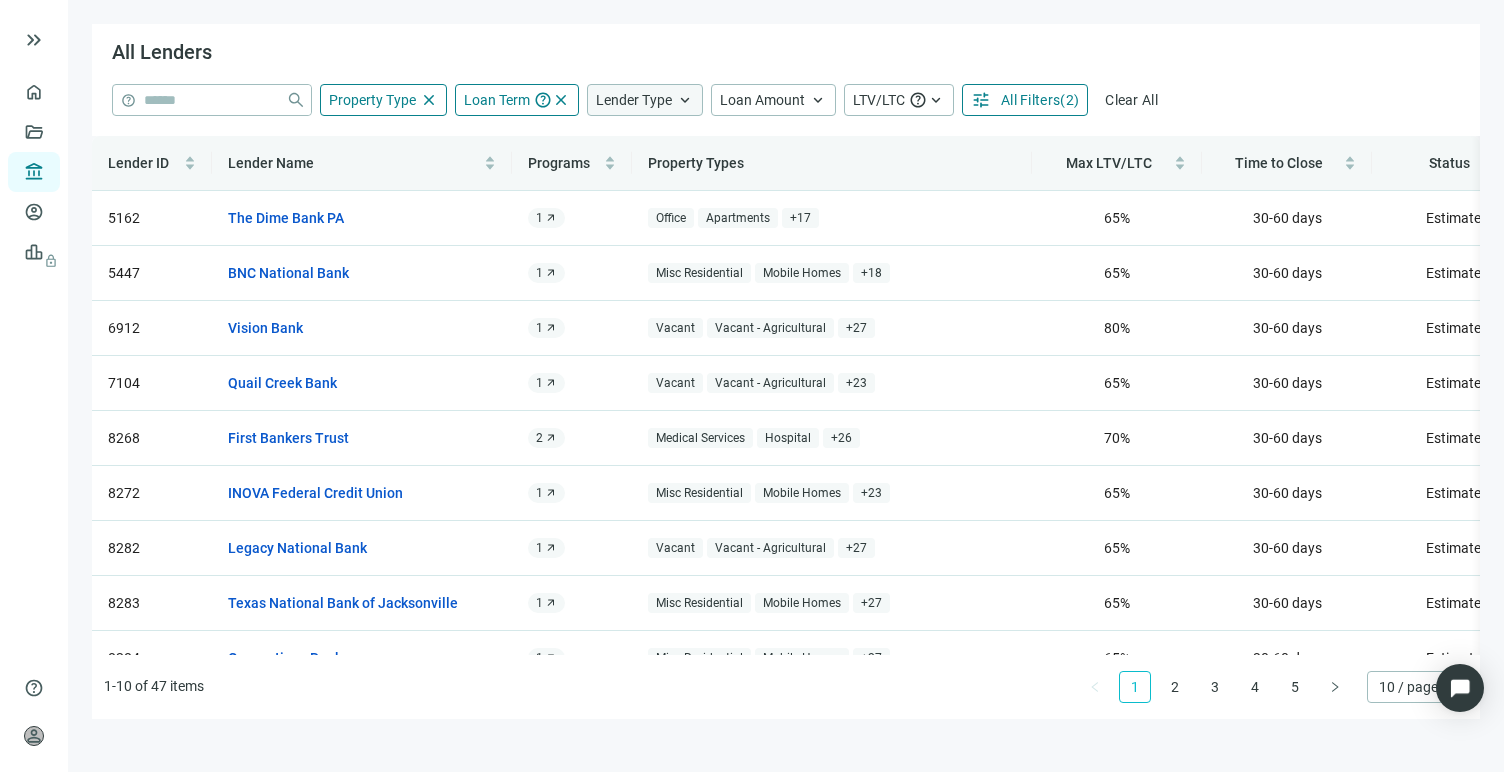 click on "Lender Type" at bounding box center [634, 100] 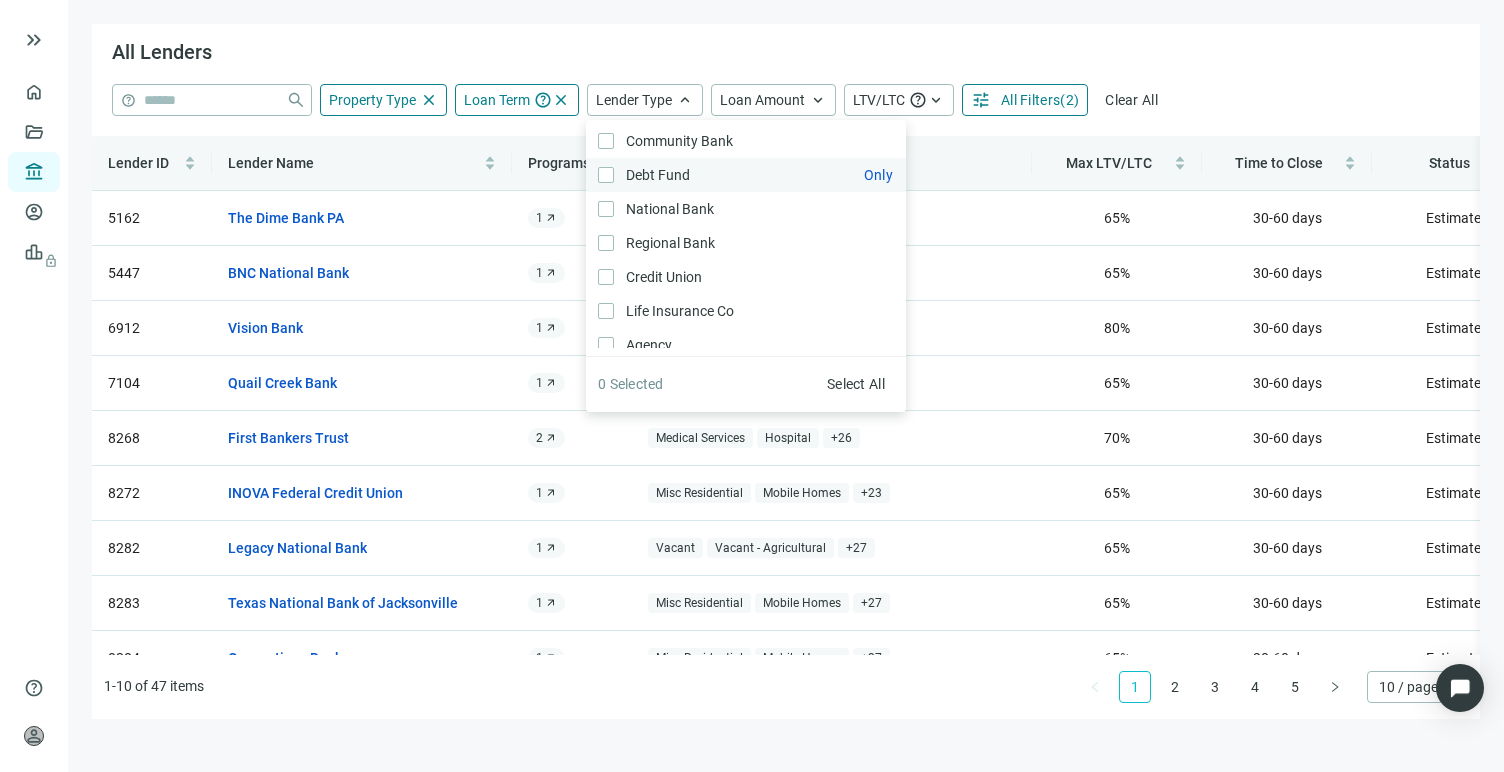 scroll, scrollTop: 8, scrollLeft: 0, axis: vertical 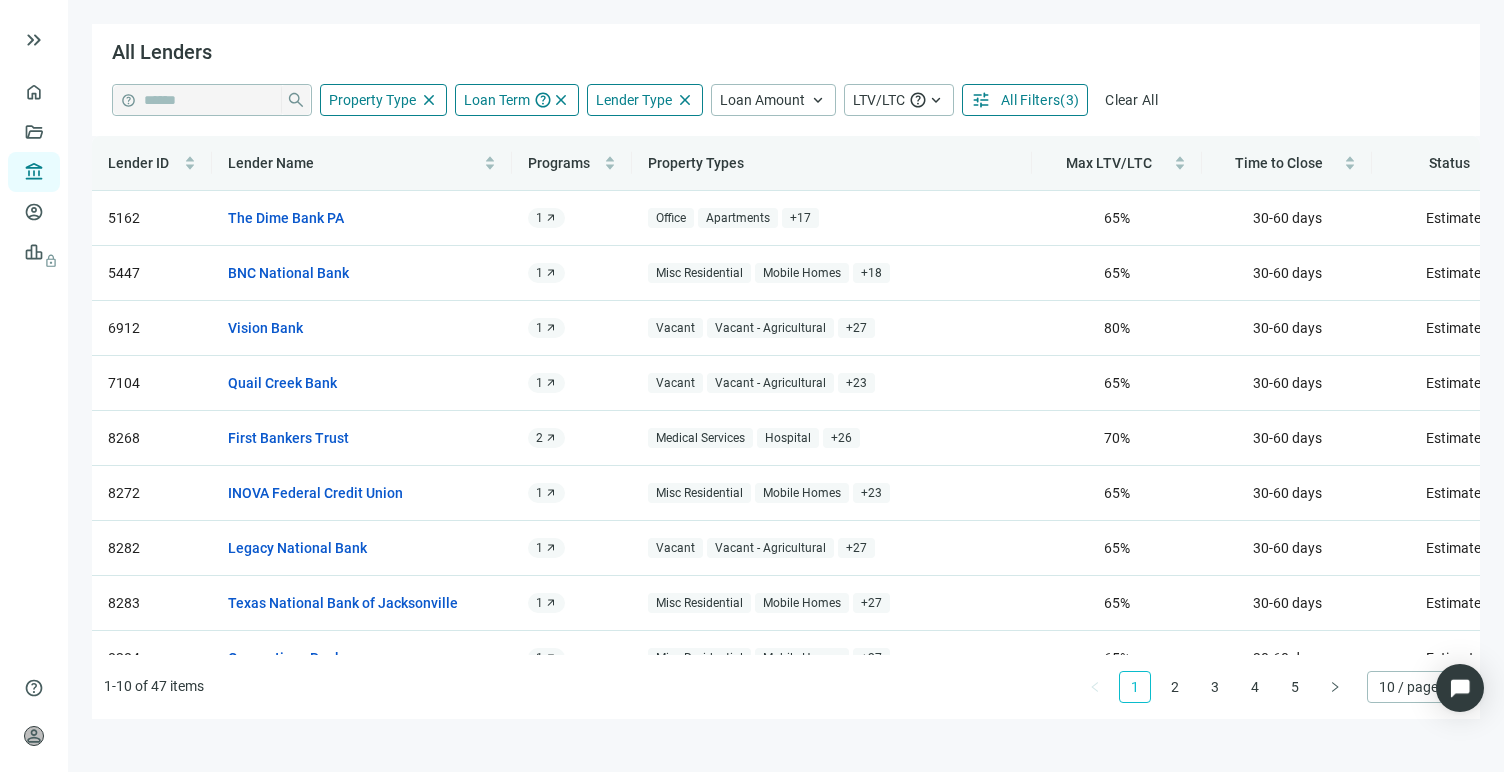 click on "All Lenders" at bounding box center (786, 54) 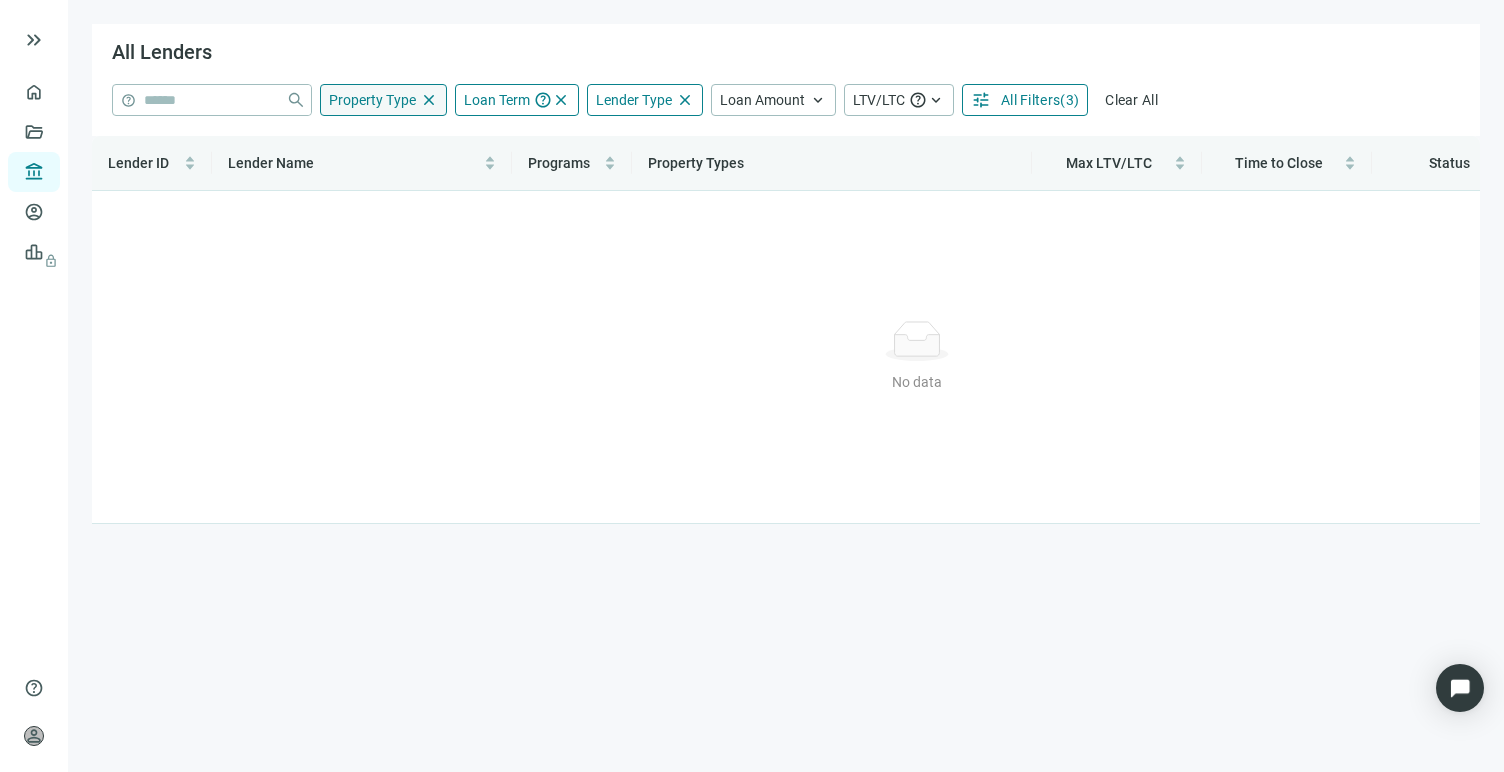 click on "Property Type close" at bounding box center (383, 100) 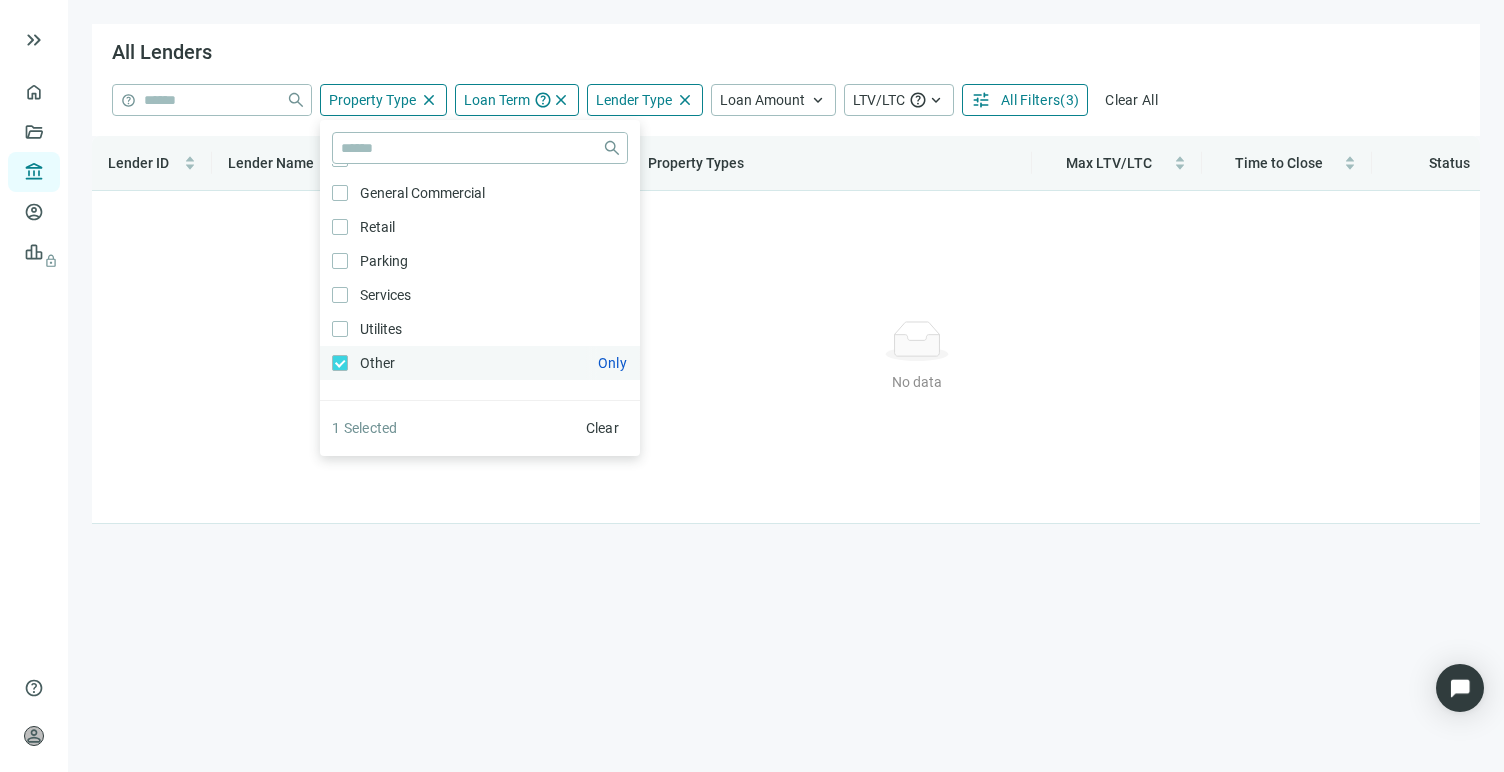 click on "Other Only" at bounding box center [480, 363] 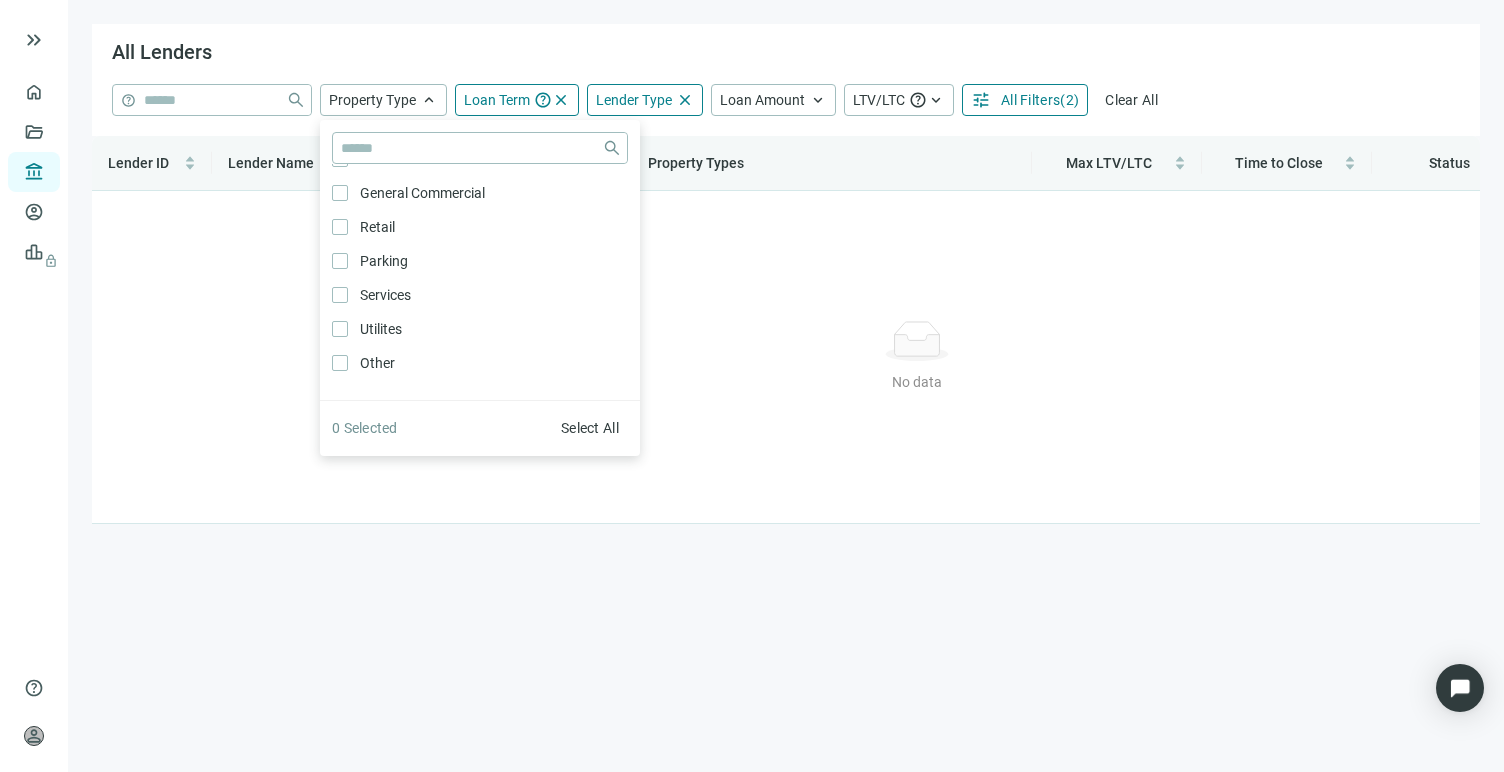 click on "All Lenders" at bounding box center [786, 54] 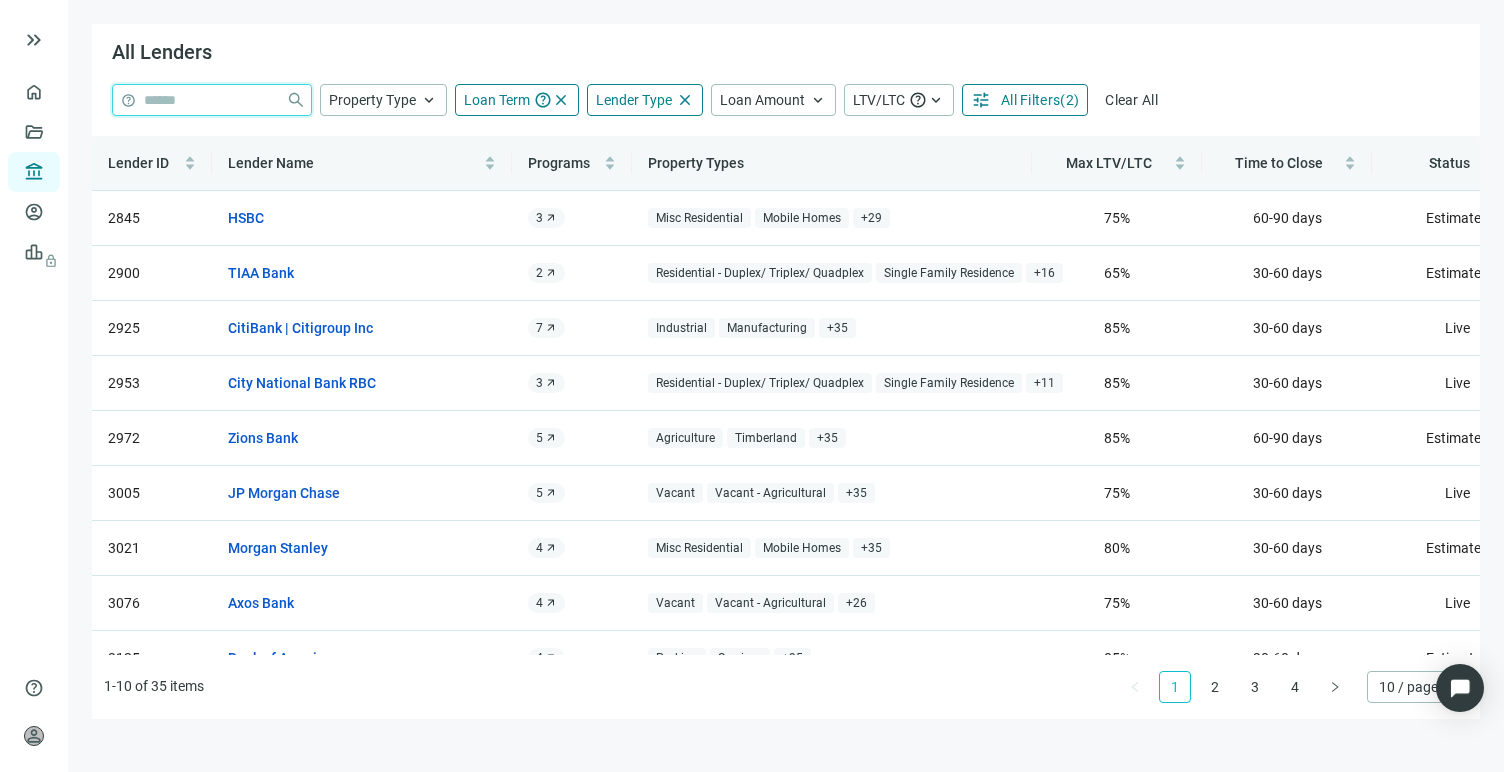 click at bounding box center [211, 100] 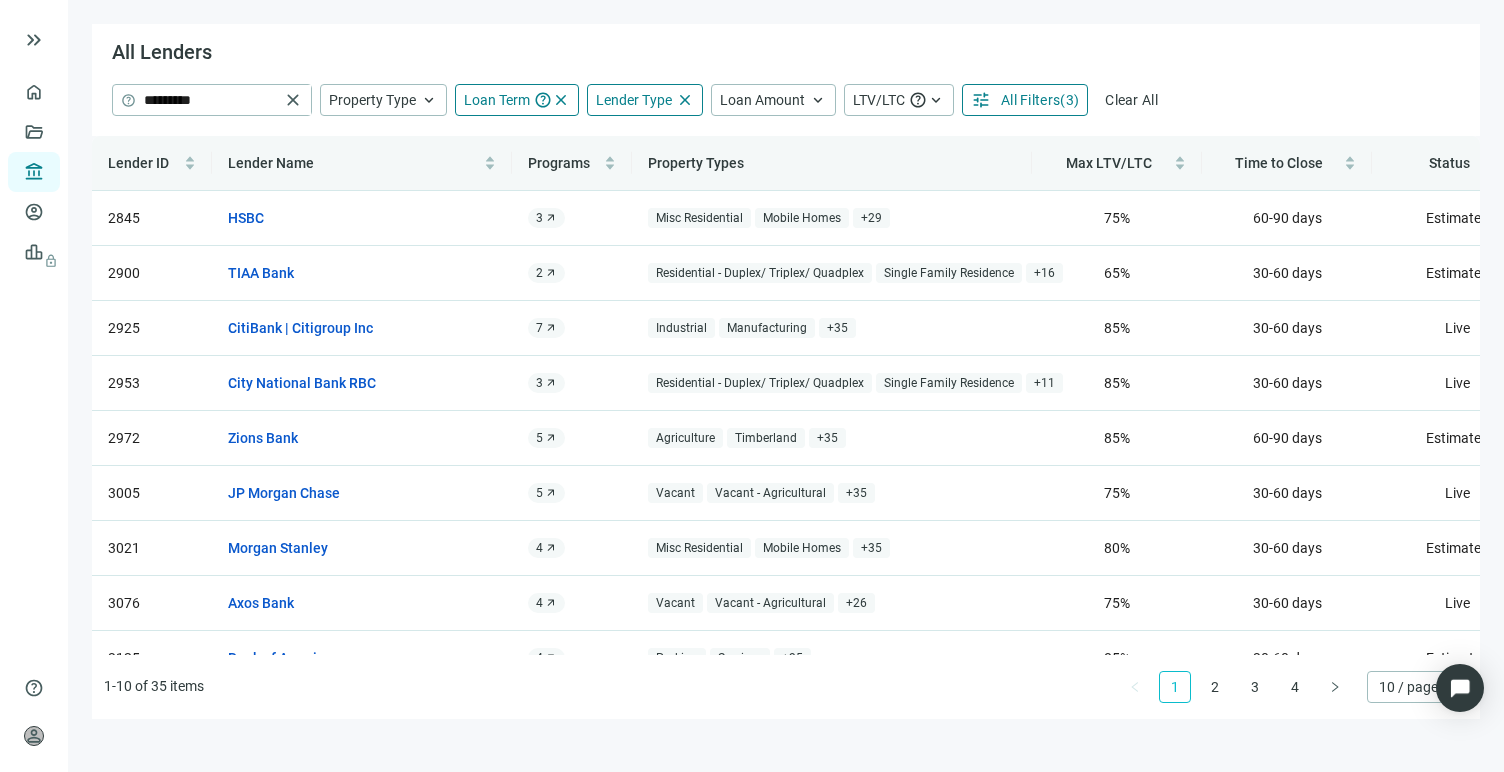 click on "All Lenders" at bounding box center (786, 54) 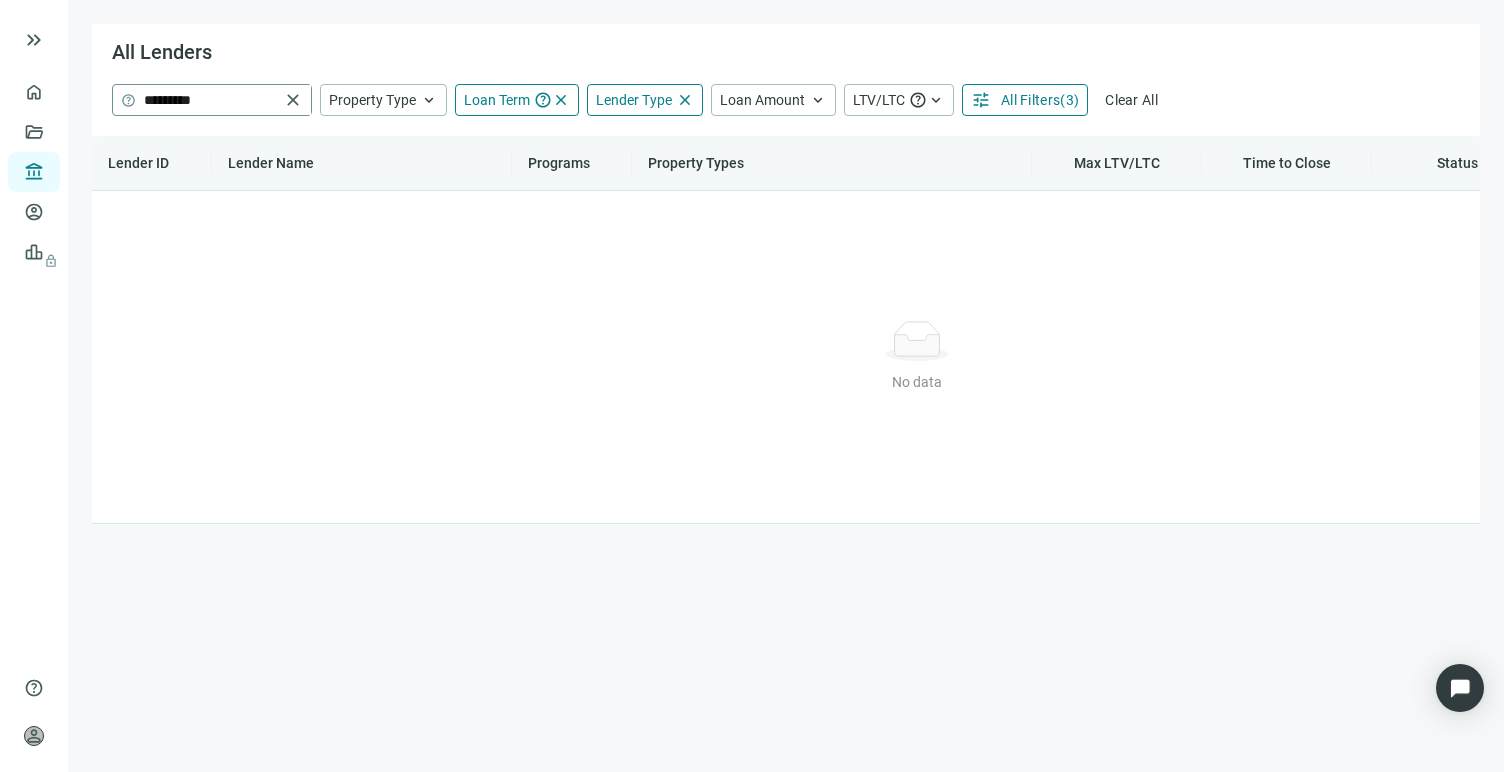 click on "close" at bounding box center (293, 100) 